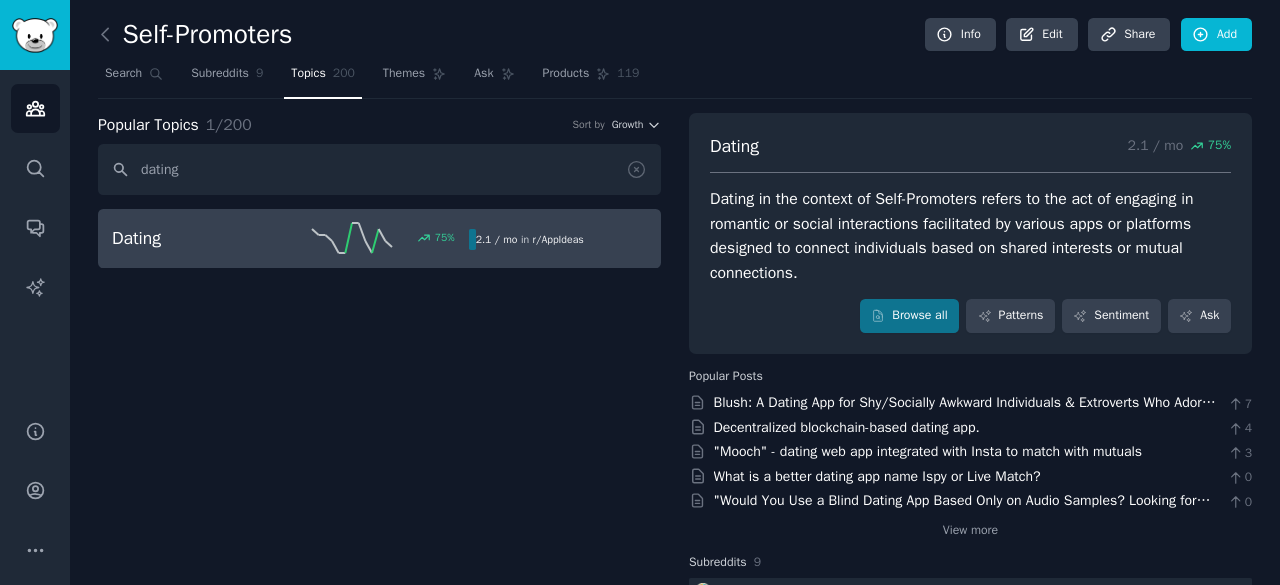 scroll, scrollTop: 0, scrollLeft: 0, axis: both 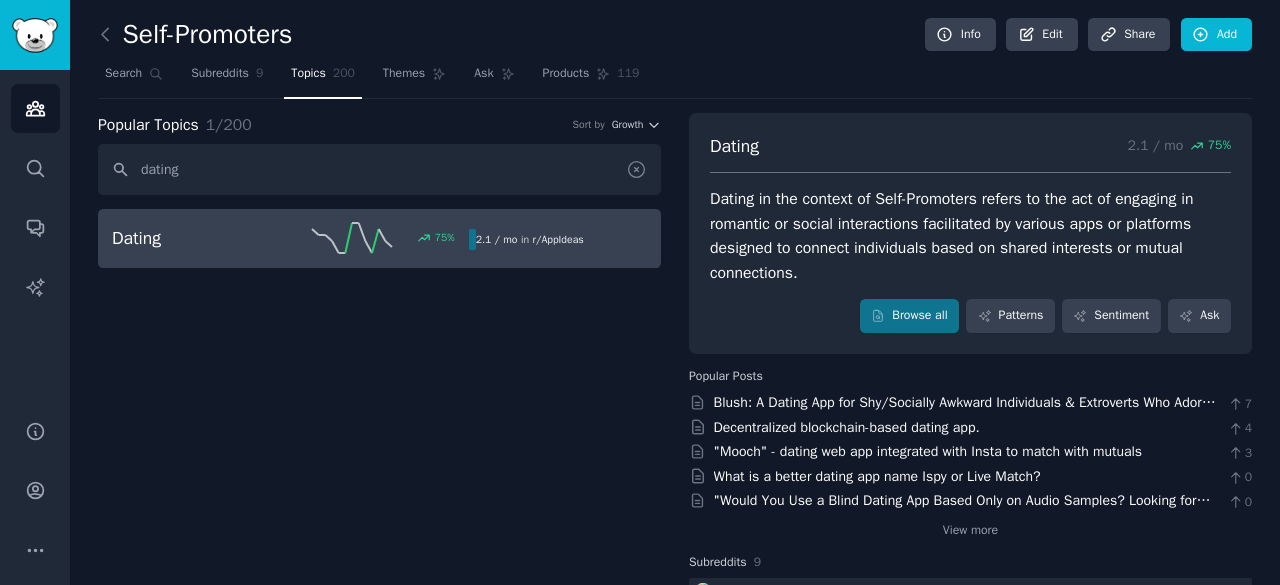 click 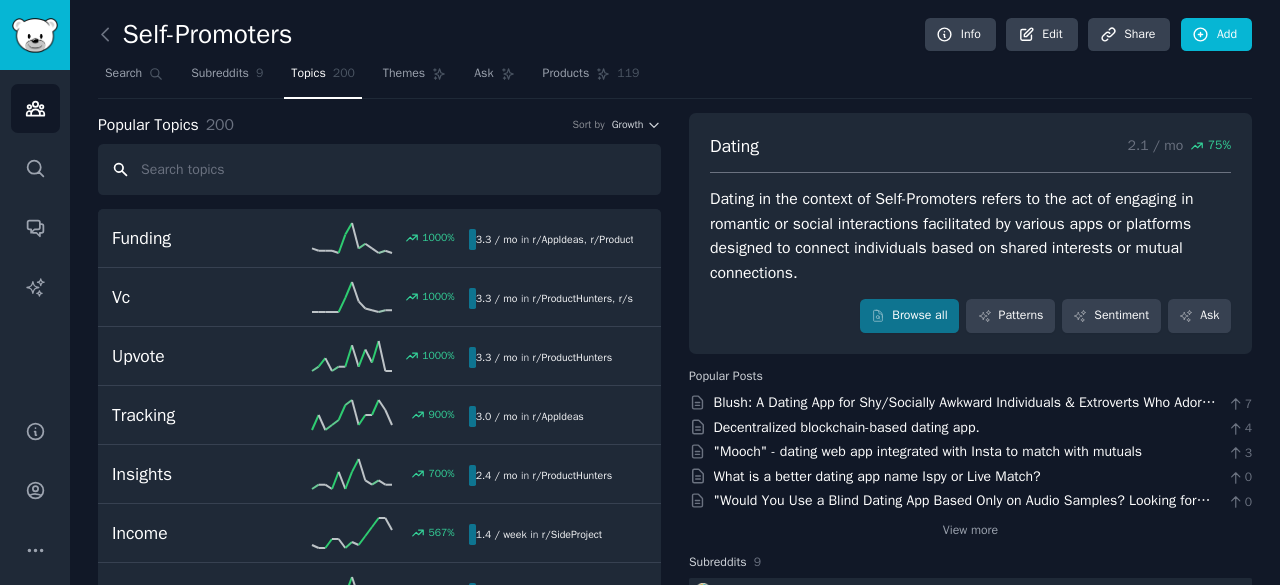 drag, startPoint x: 634, startPoint y: 169, endPoint x: 517, endPoint y: 169, distance: 117 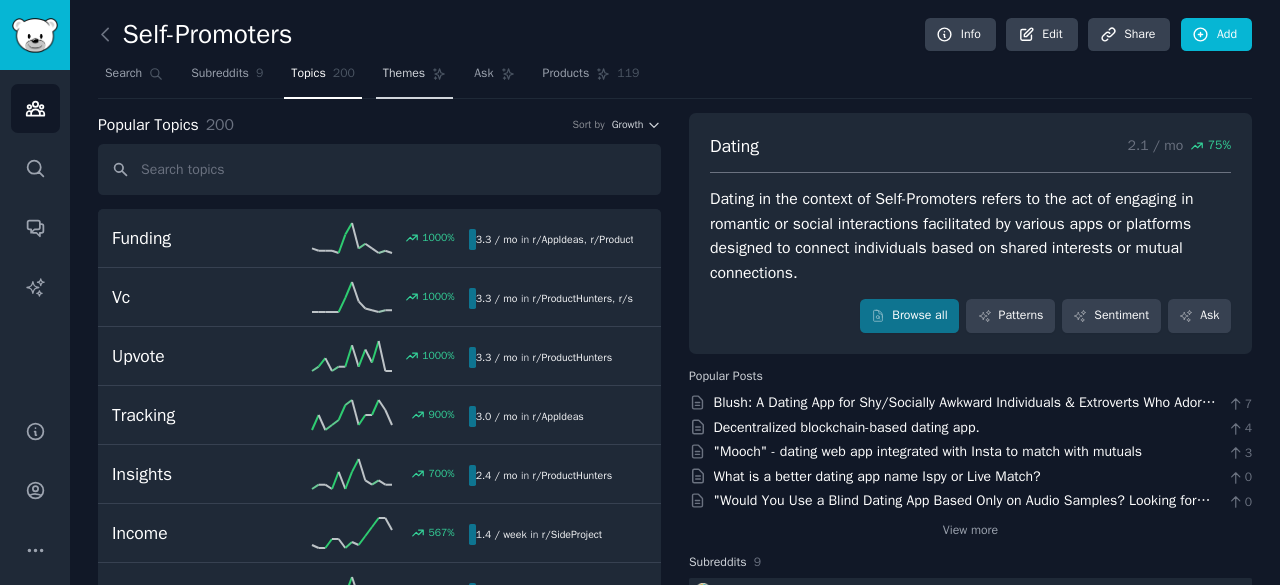 click on "Themes" at bounding box center (404, 74) 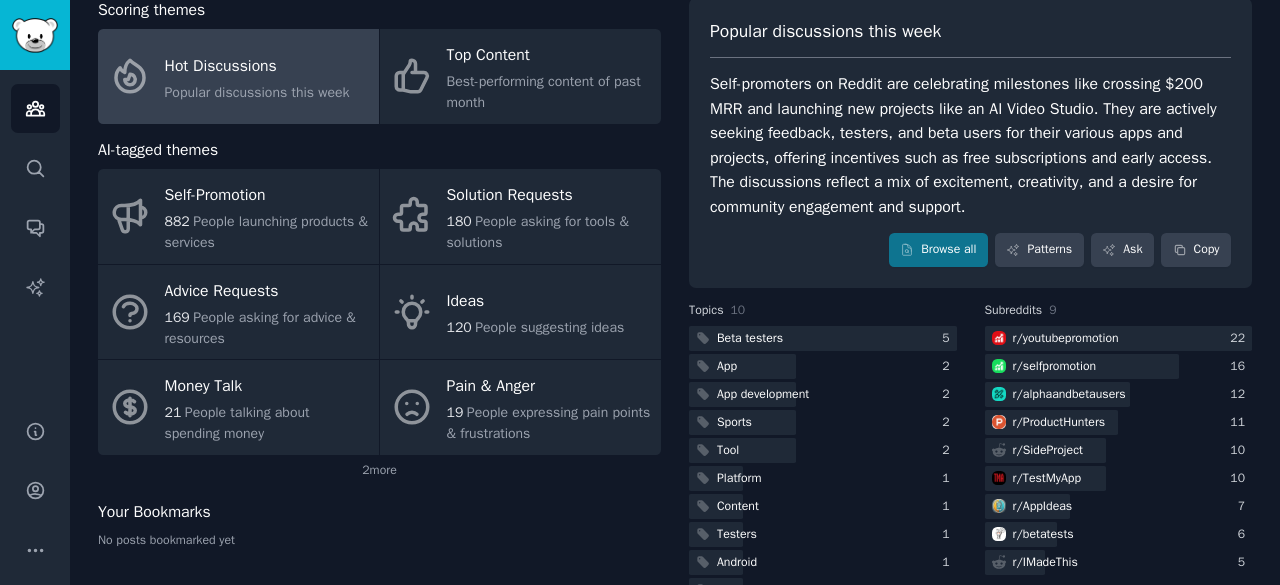 scroll, scrollTop: 124, scrollLeft: 0, axis: vertical 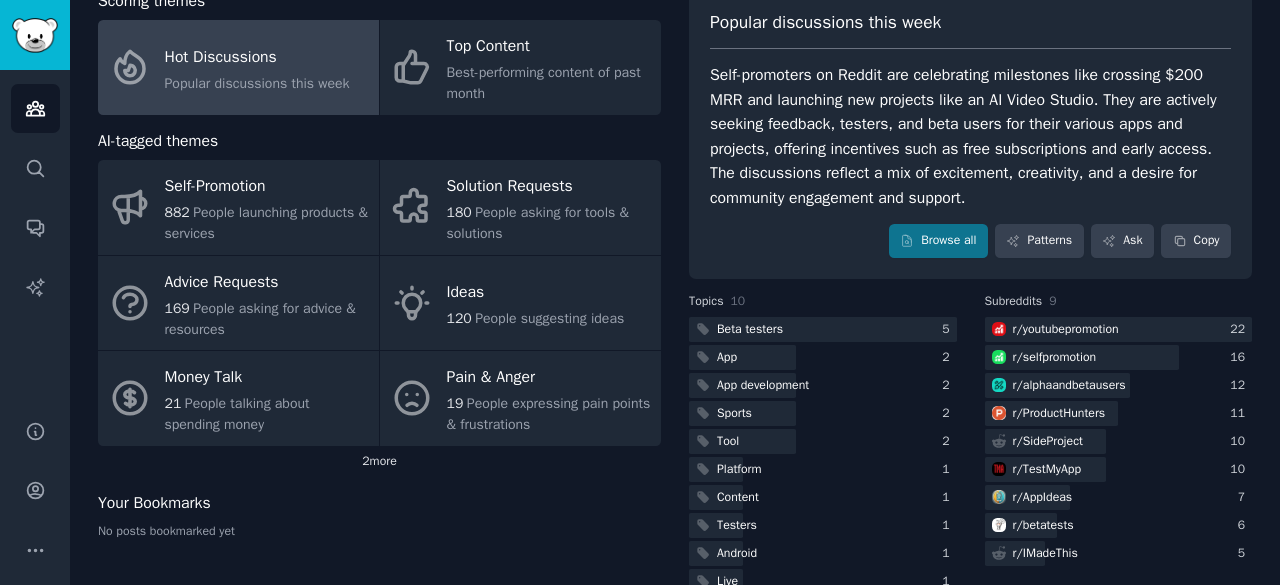 click on "2  more" 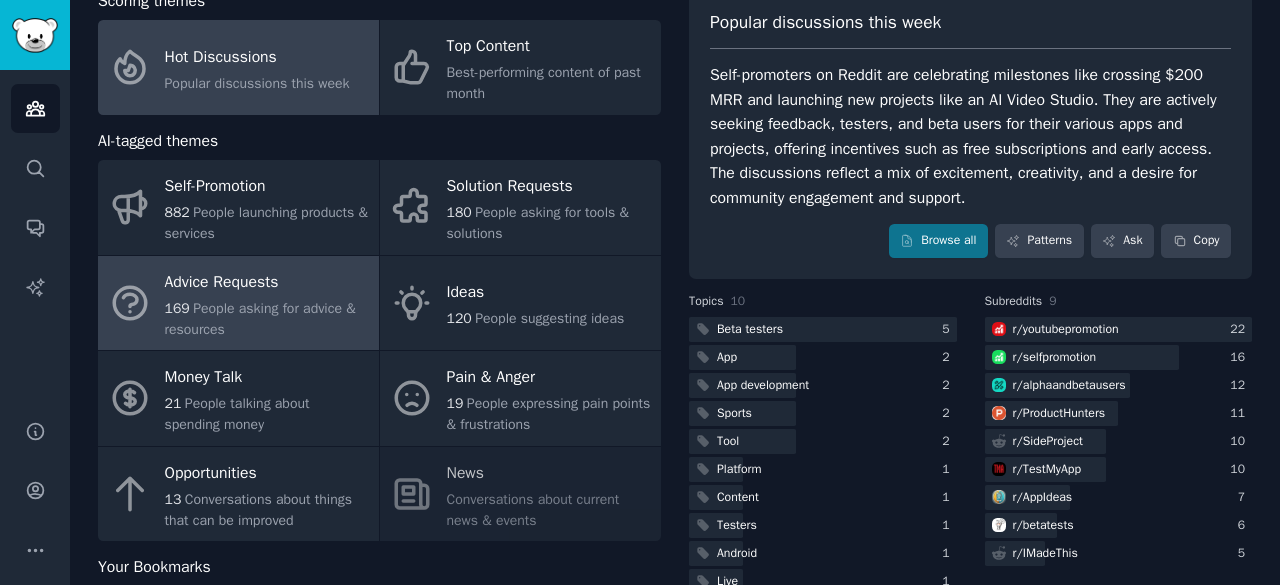 click on "People asking for advice & resources" at bounding box center (260, 319) 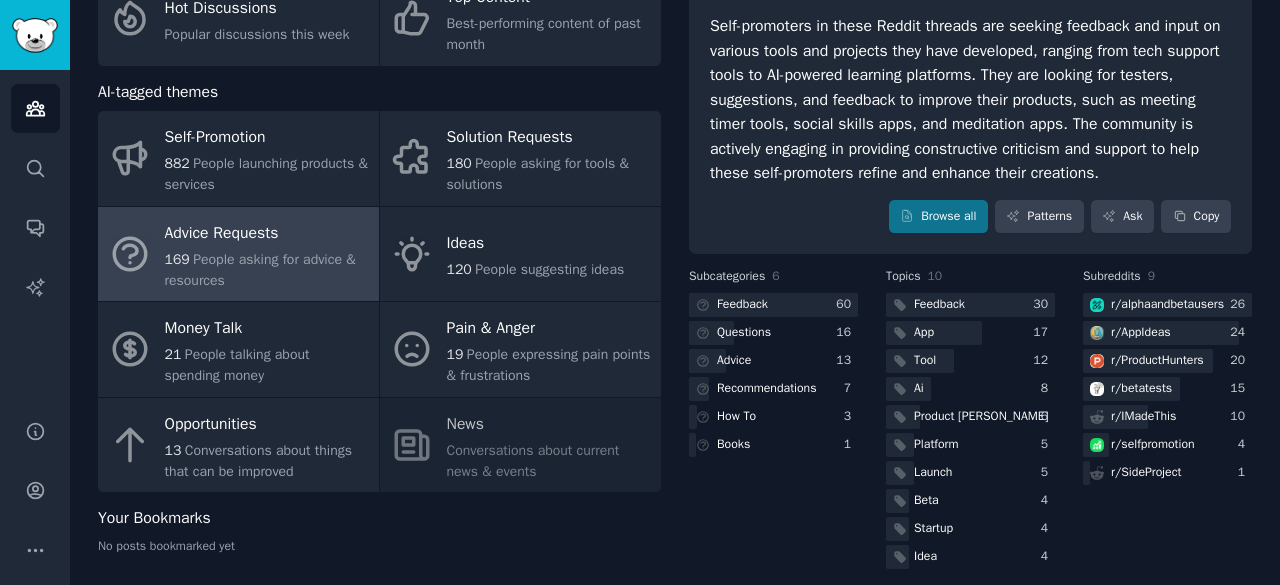 scroll, scrollTop: 177, scrollLeft: 0, axis: vertical 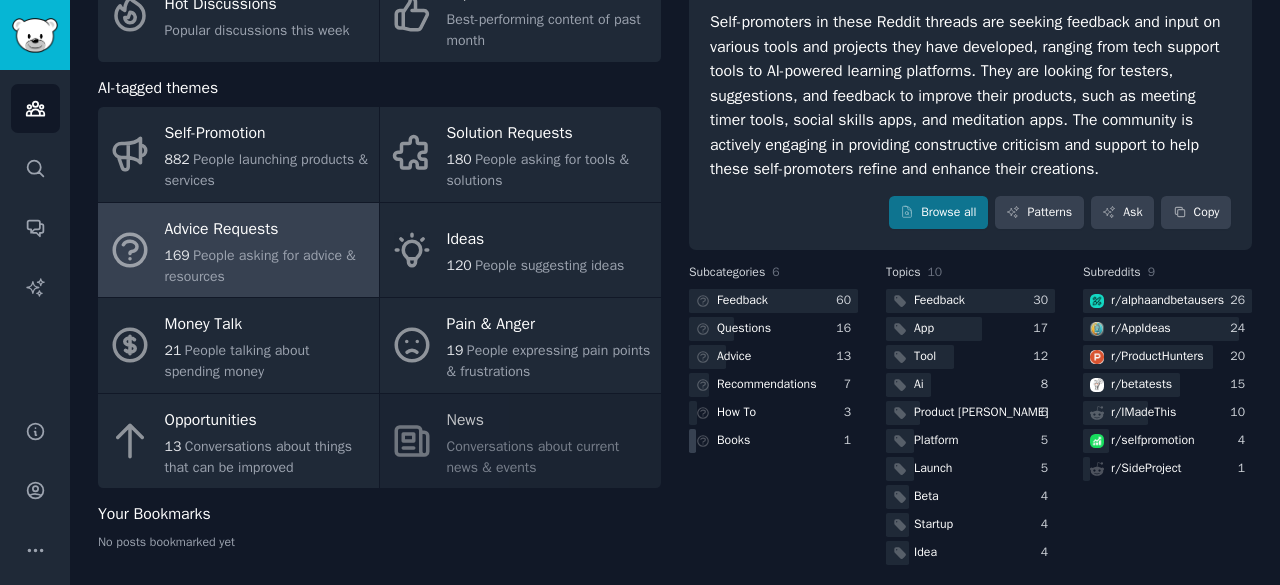 click on "Books" at bounding box center (733, 441) 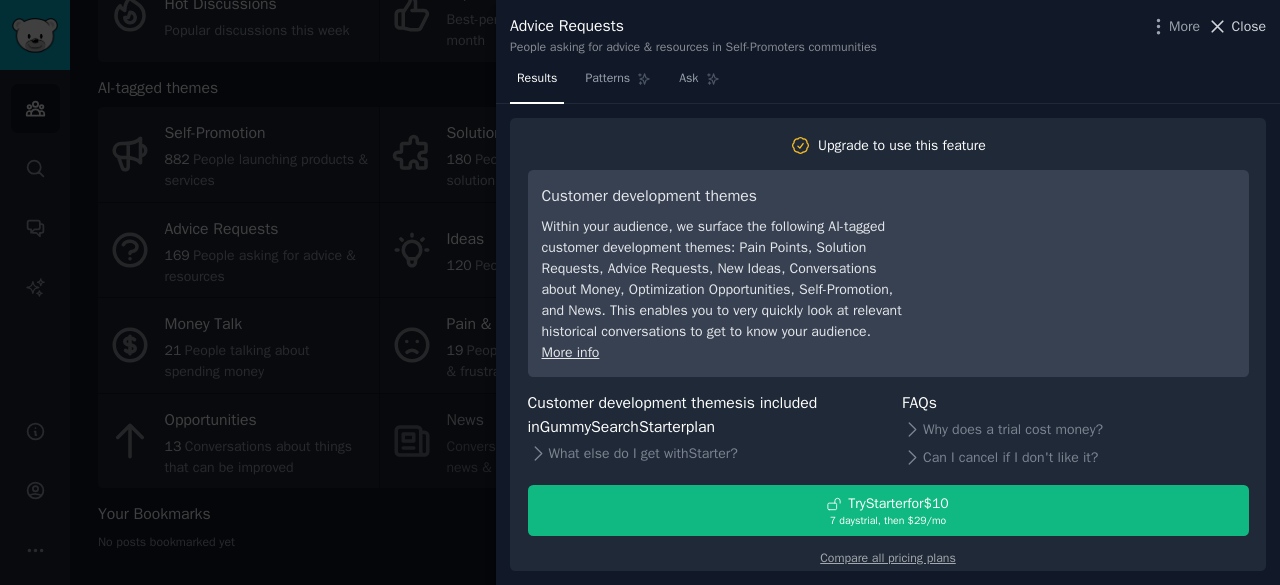 click 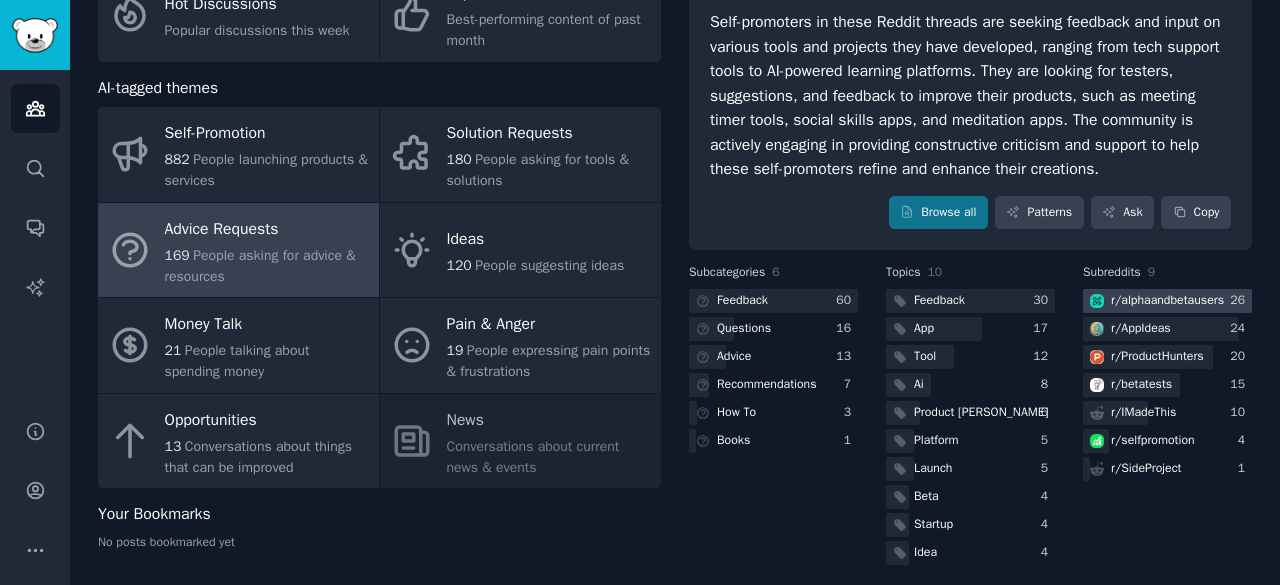 click on "r/ alphaandbetausers" at bounding box center [1167, 301] 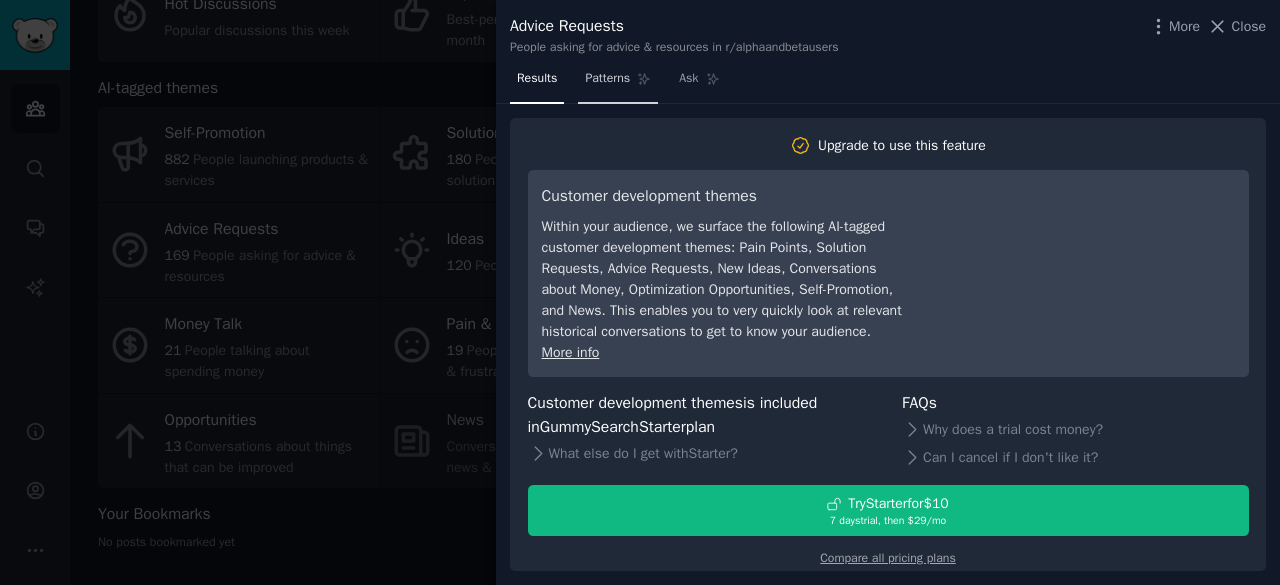 click on "Patterns" at bounding box center [607, 79] 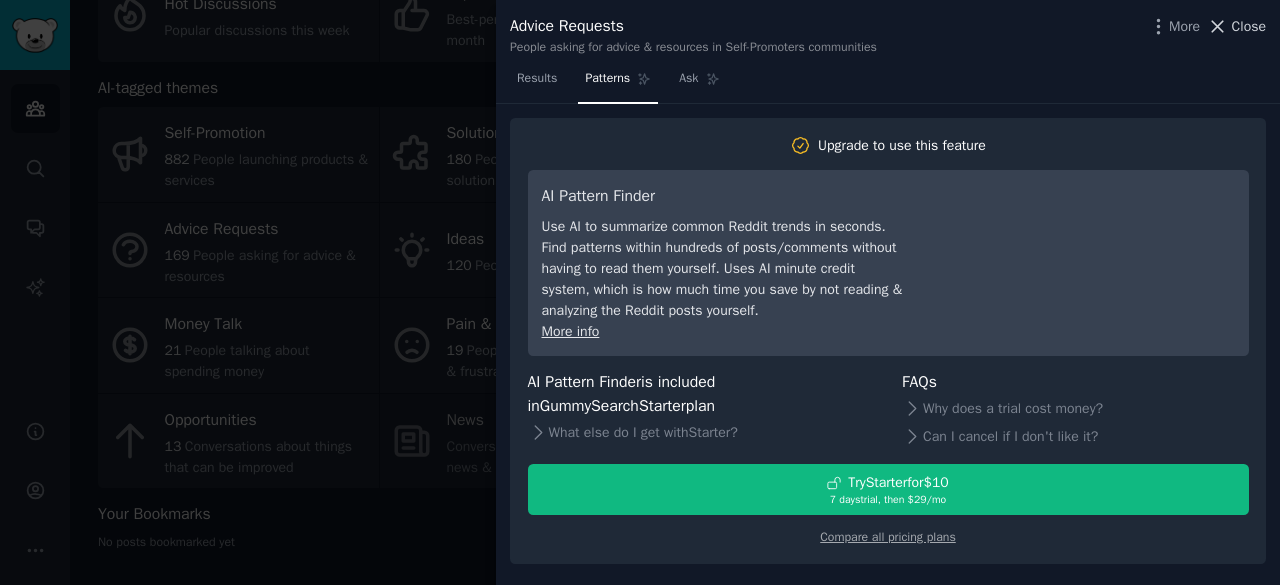 click 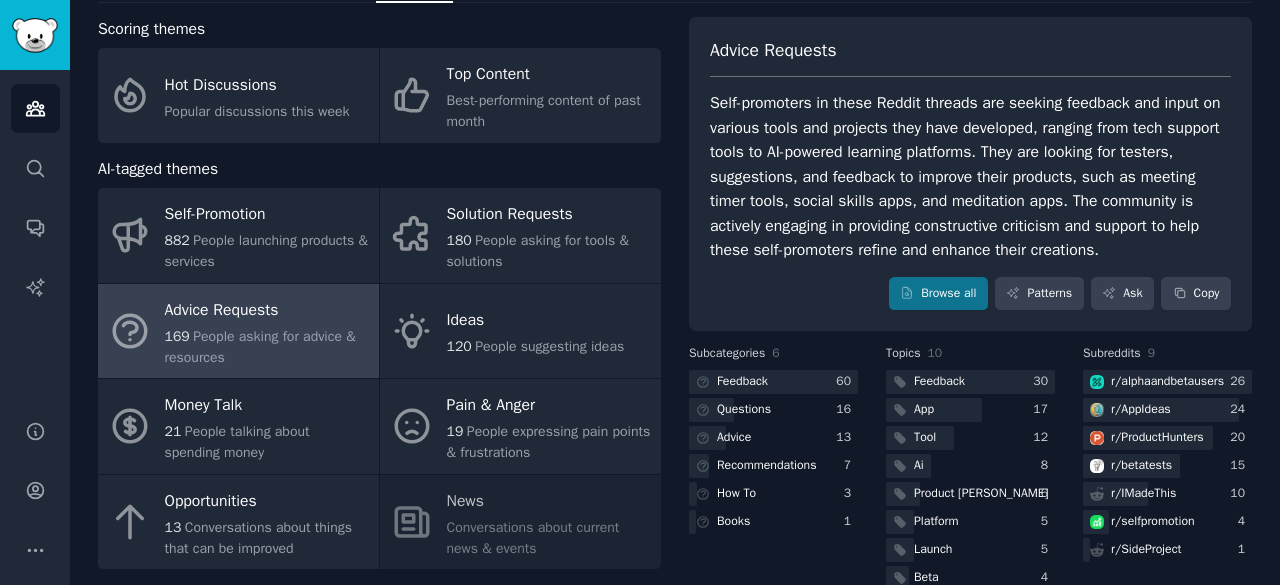 scroll, scrollTop: 101, scrollLeft: 0, axis: vertical 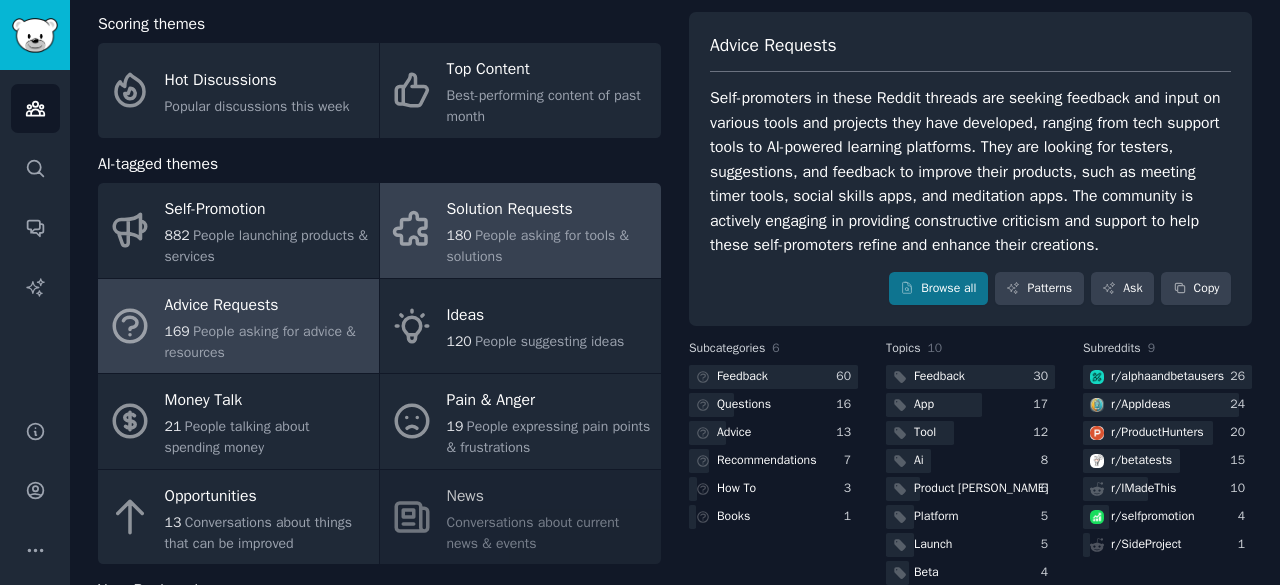click on "180 People asking for tools & solutions" at bounding box center [549, 246] 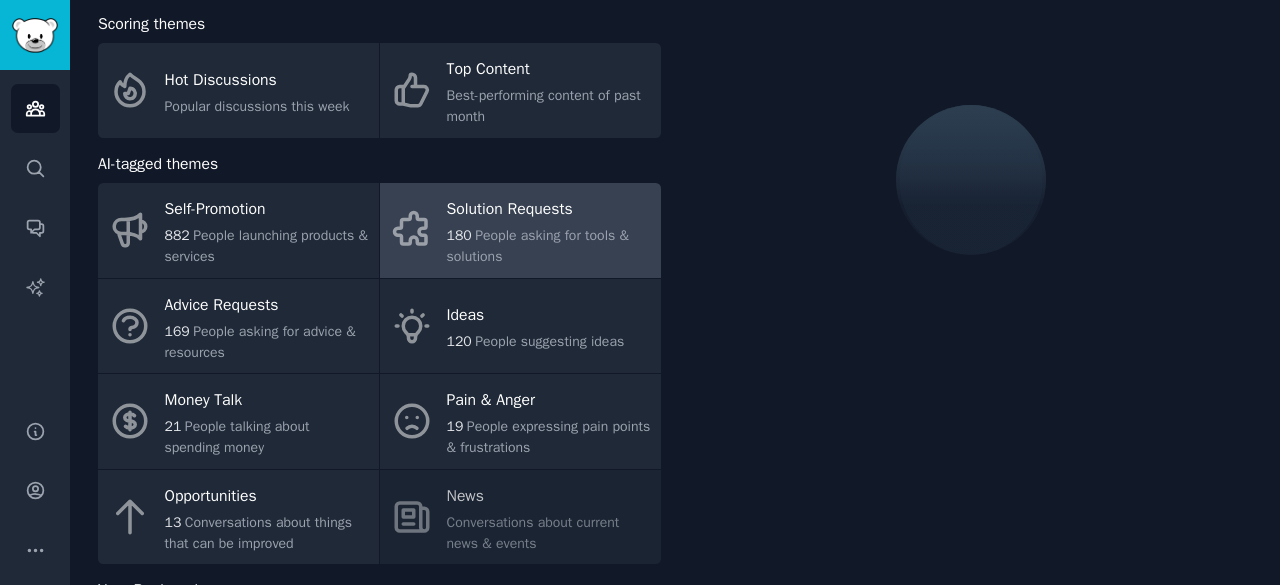 click on "180 People asking for tools & solutions" at bounding box center (549, 246) 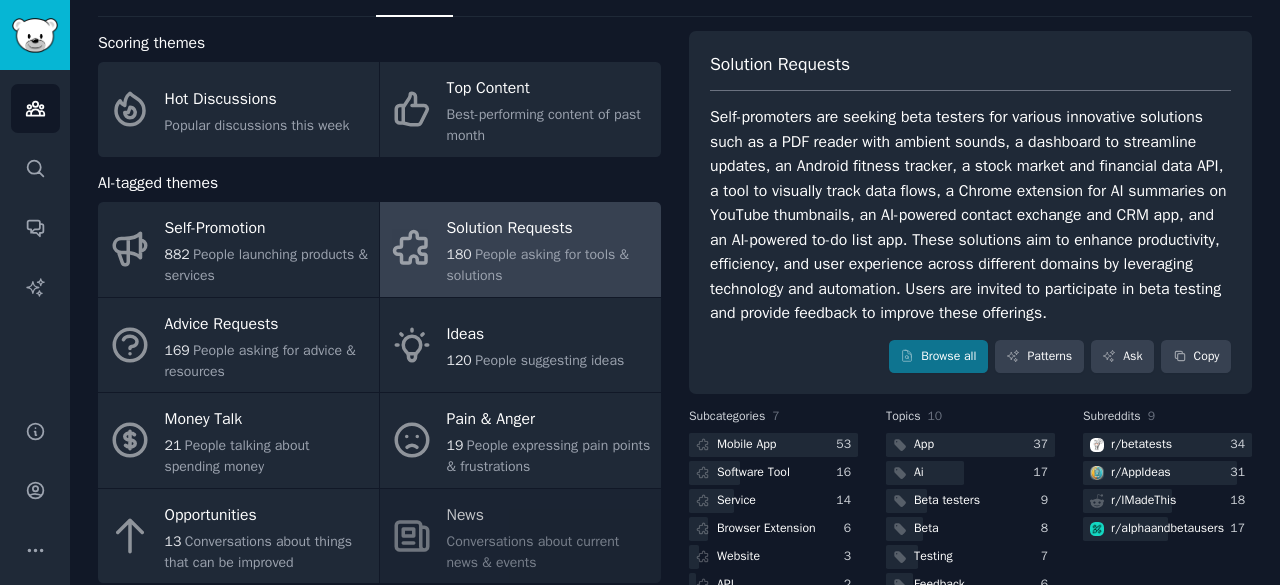 scroll, scrollTop: 0, scrollLeft: 0, axis: both 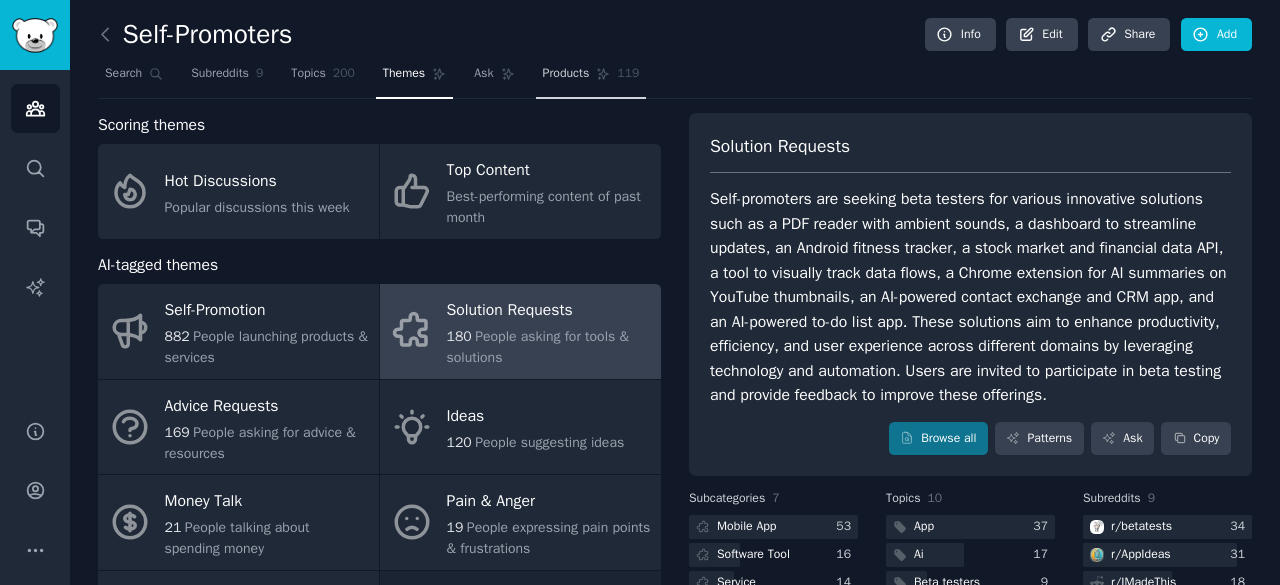 click on "Products 119" at bounding box center [591, 78] 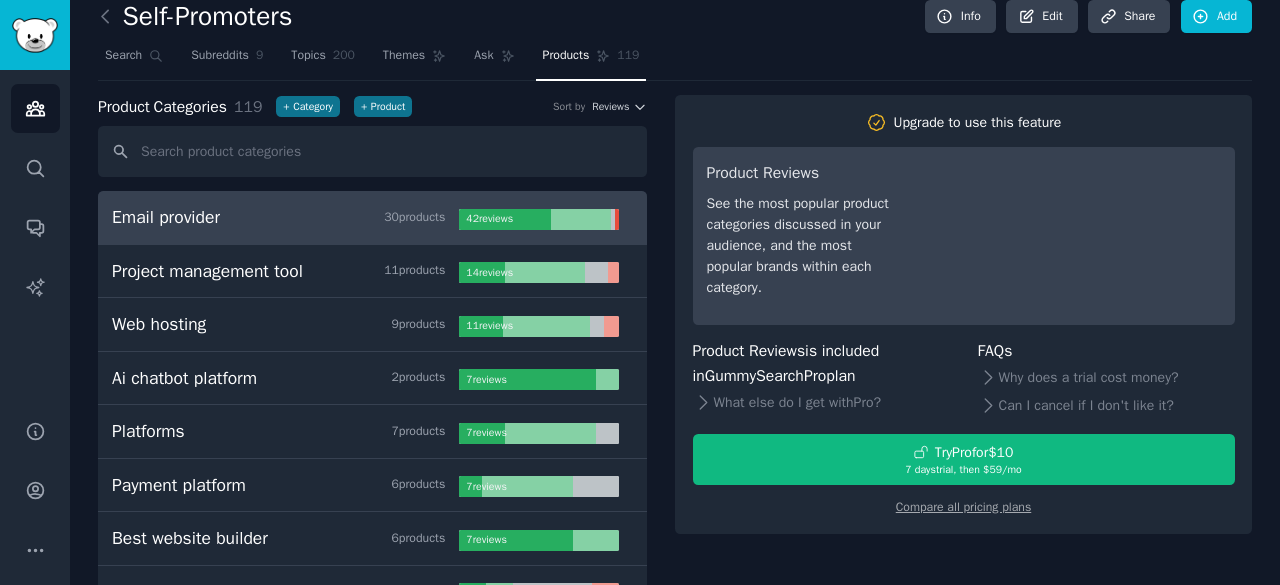 scroll, scrollTop: 0, scrollLeft: 0, axis: both 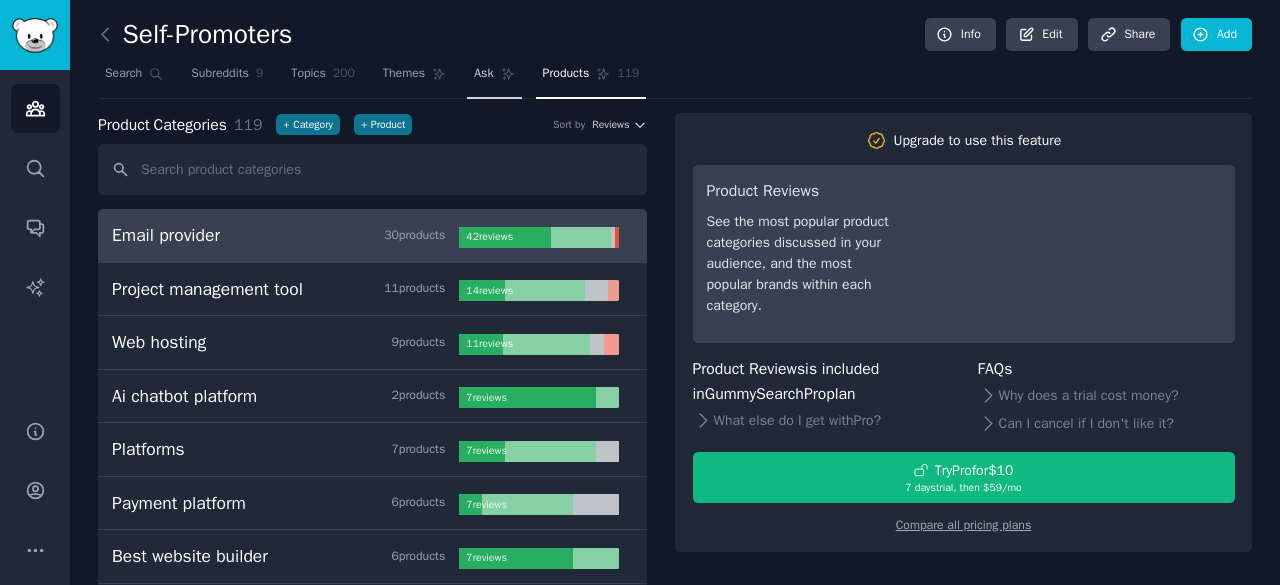 click on "Ask" at bounding box center [483, 74] 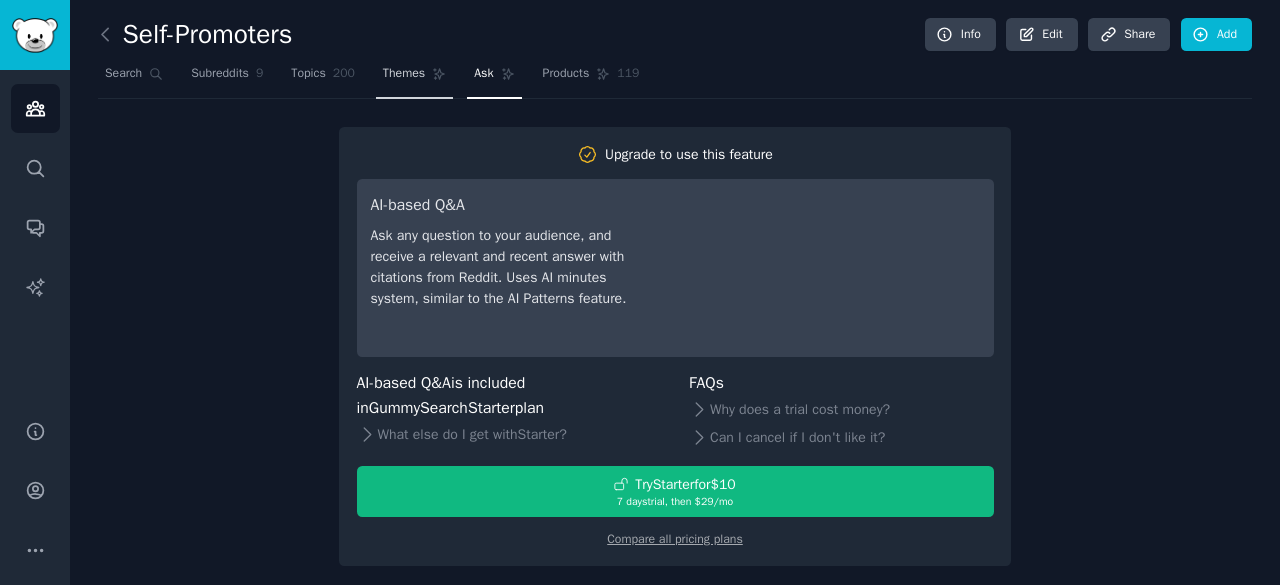 click on "Themes" at bounding box center (414, 78) 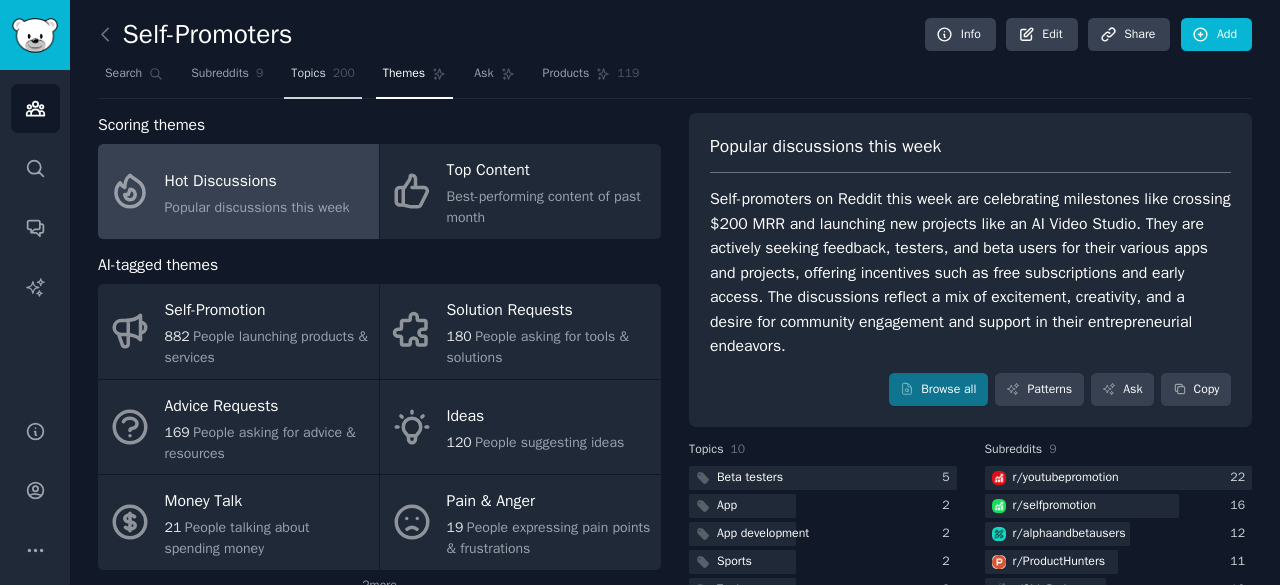 click on "Topics 200" at bounding box center [323, 78] 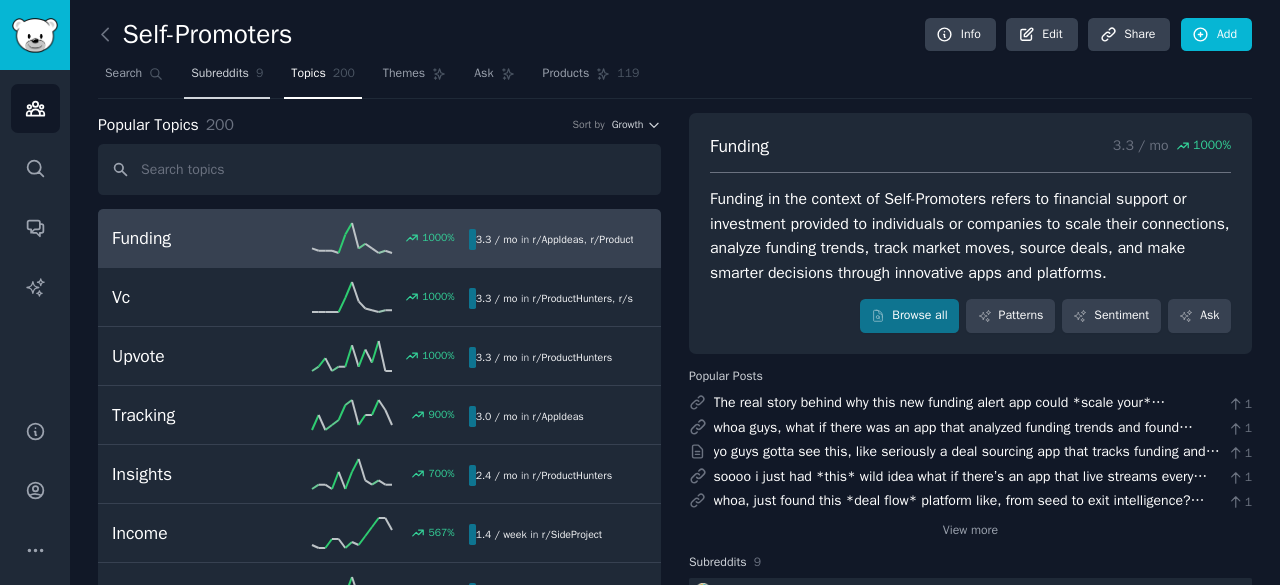 click on "Subreddits 9" at bounding box center [227, 78] 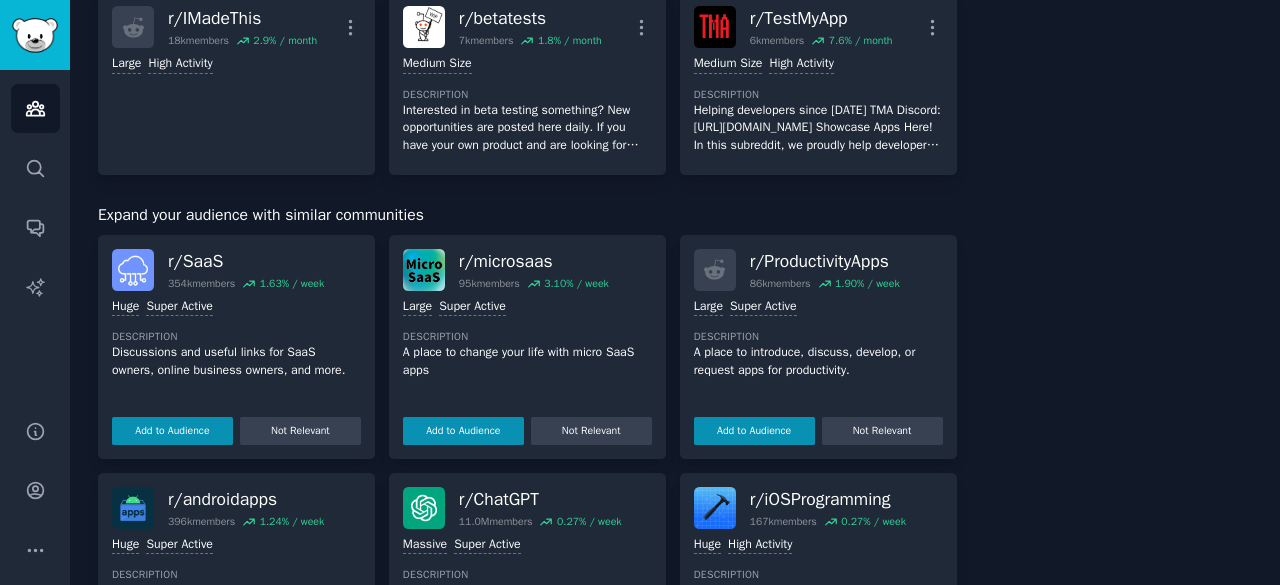 scroll, scrollTop: 576, scrollLeft: 0, axis: vertical 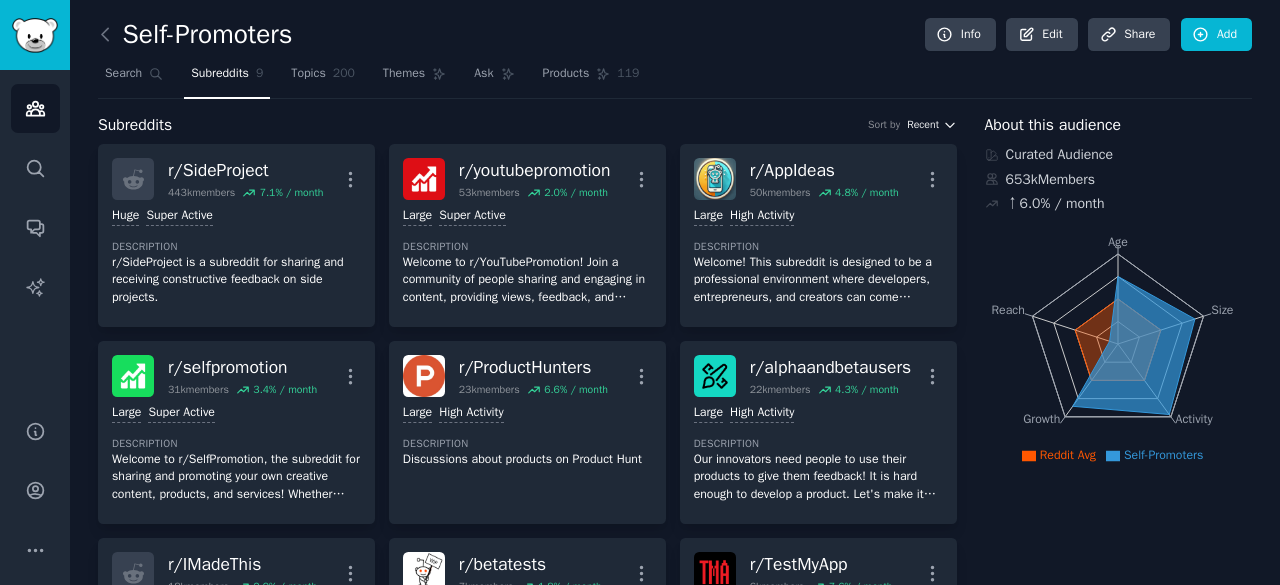 click on "Recent" at bounding box center (923, 125) 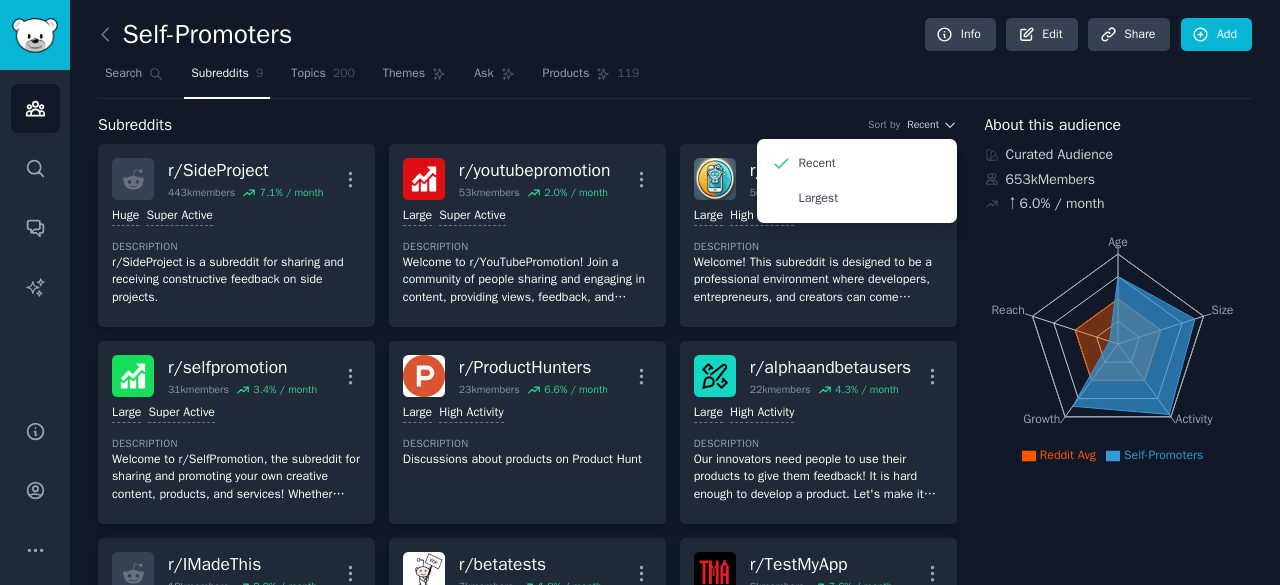 click on "Self-Promoters Info Edit Share Add Search Subreddits 9 Topics 200 Themes Ask Products 119 Subreddits Sort by Recent Recent Largest r/ SideProject 443k  members 7.1 % / month More Huge Super Active Description r/SideProject is a subreddit for sharing and receiving constructive feedback on side projects. r/ youtubepromotion 53k  members 2.0 % / month More Large Super Active Description Welcome to r/YouTubePromotion!
Join a community of people sharing and engaging in content, providing views, feedback, and subscribers.
Read the rules before posting. r/ AppIdeas 50k  members 4.8 % / month More Large High Activity Description Welcome! This subreddit is designed to be a professional environment where developers, entrepreneurs, and creators can come together to share their amazing app ideas. Please take a moment to look over our rules before posting. r/ selfpromotion 31k  members 3.4 % / month More Large Super Active Description r/ ProductHunters 23k  members 6.6 % / month More Large High Activity Description r/ r/" at bounding box center [675, 873] 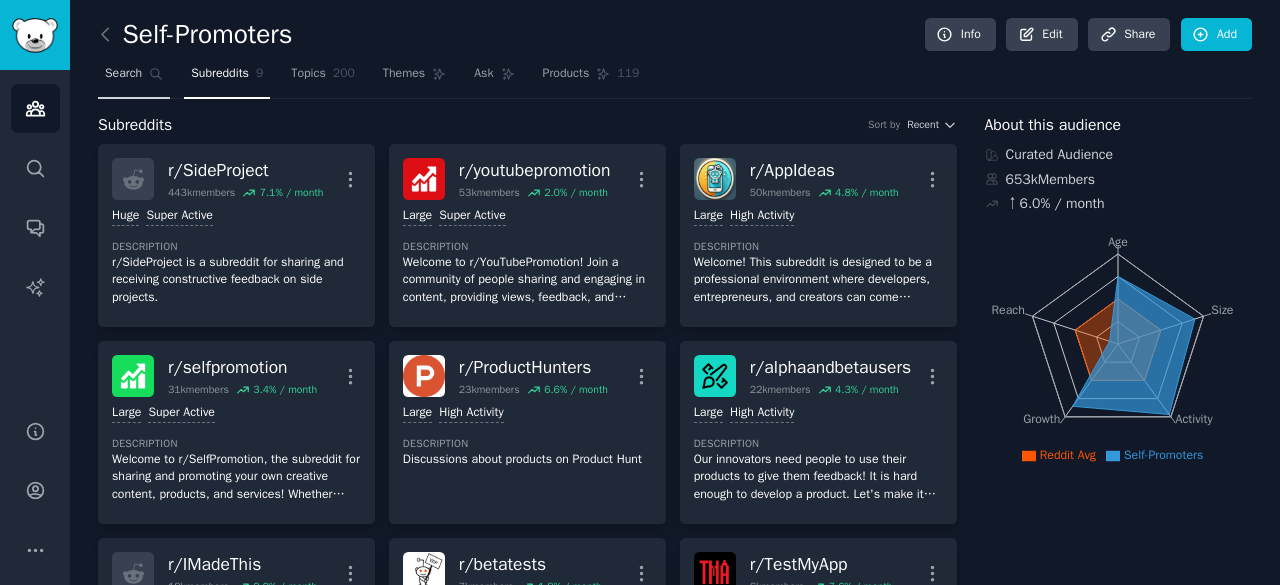 click on "Search" at bounding box center (123, 74) 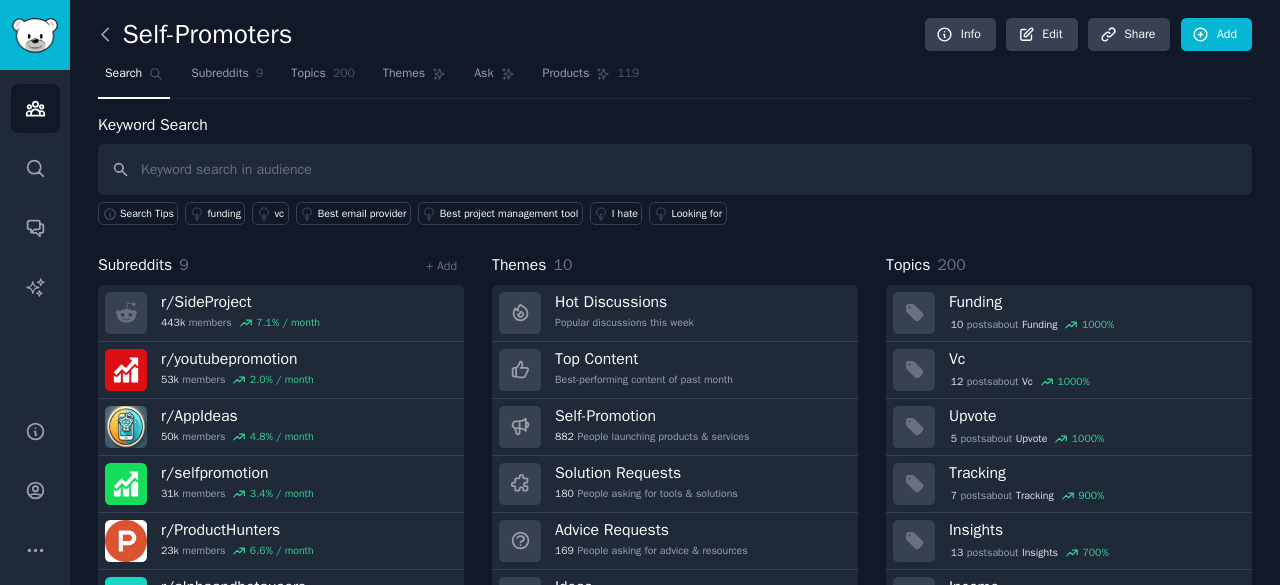 click 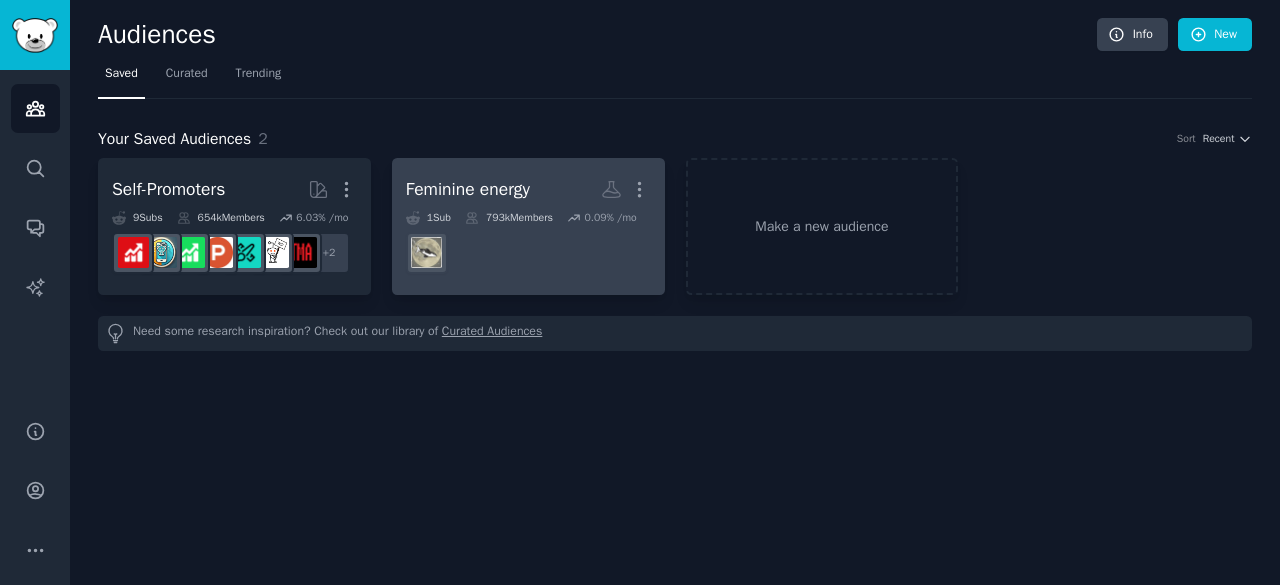 click at bounding box center [528, 253] 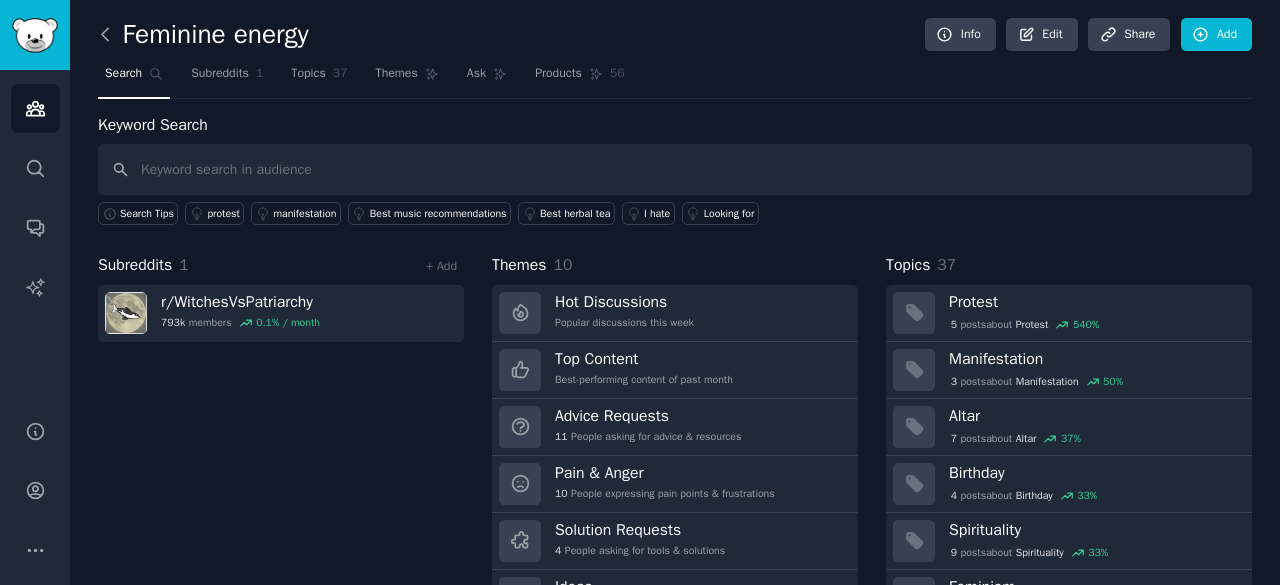click 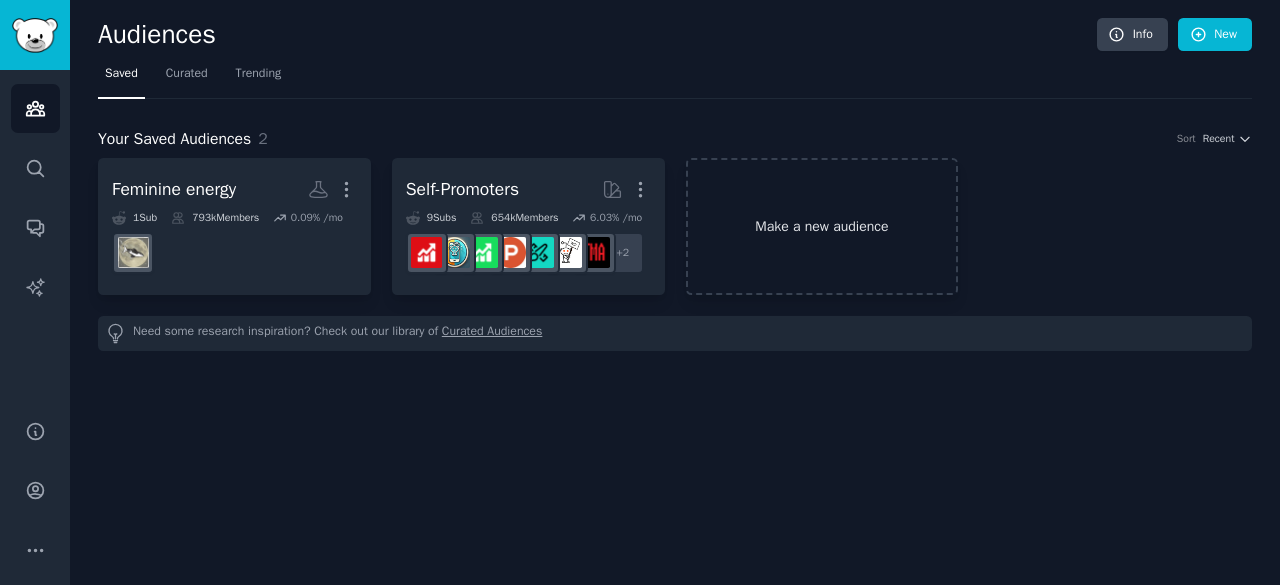 click on "Make a new audience" at bounding box center (822, 226) 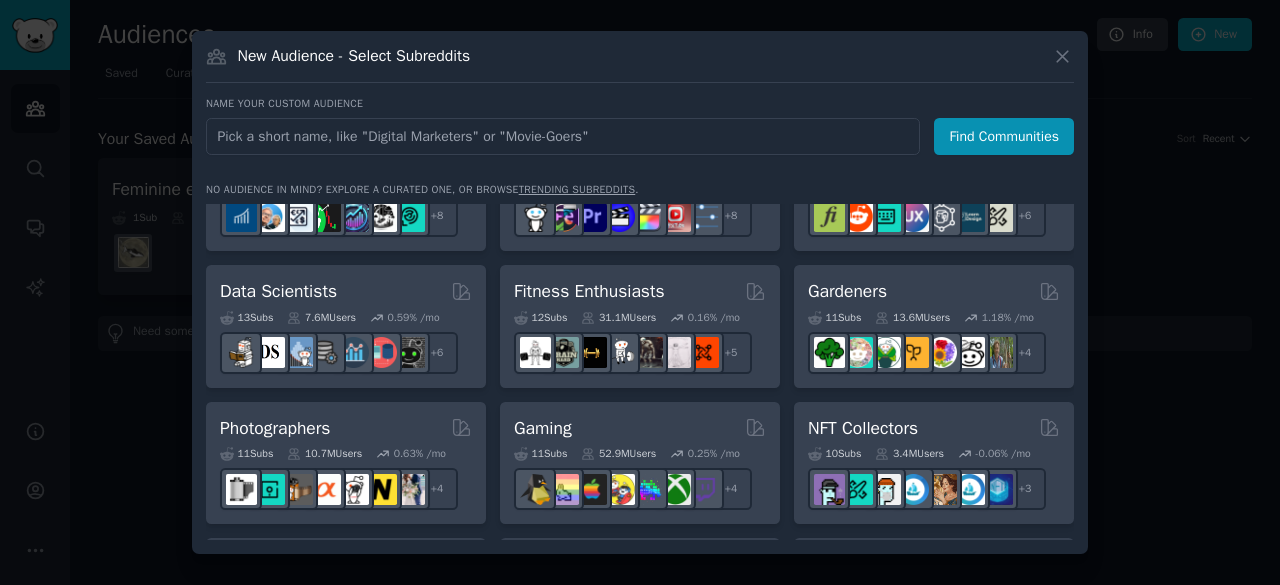 scroll, scrollTop: 0, scrollLeft: 0, axis: both 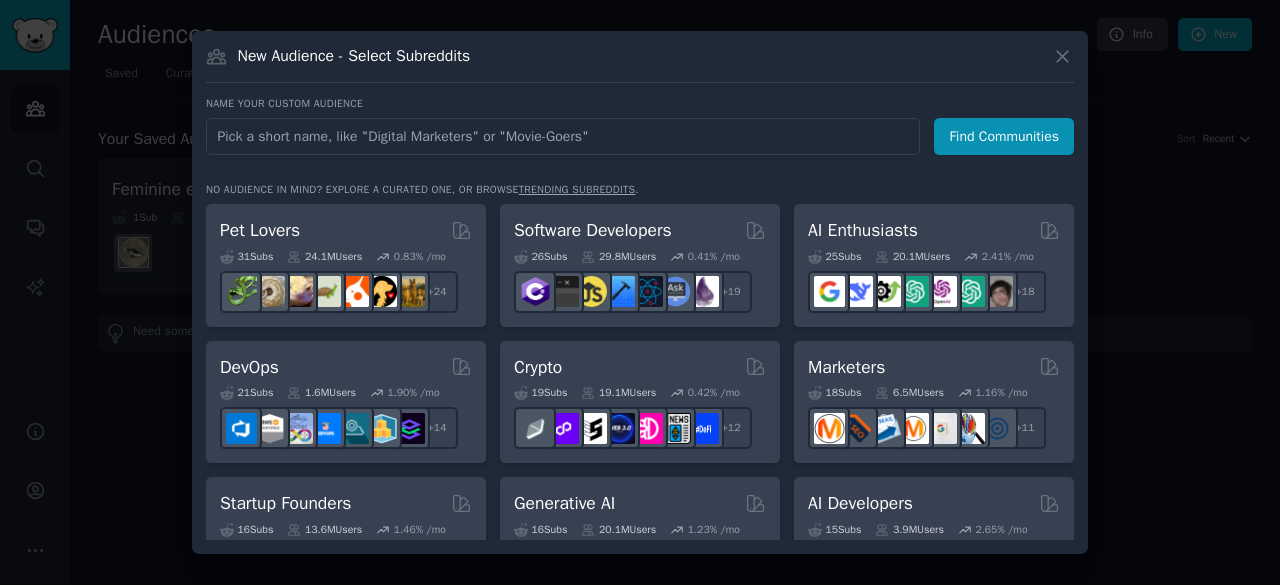 click at bounding box center (563, 136) 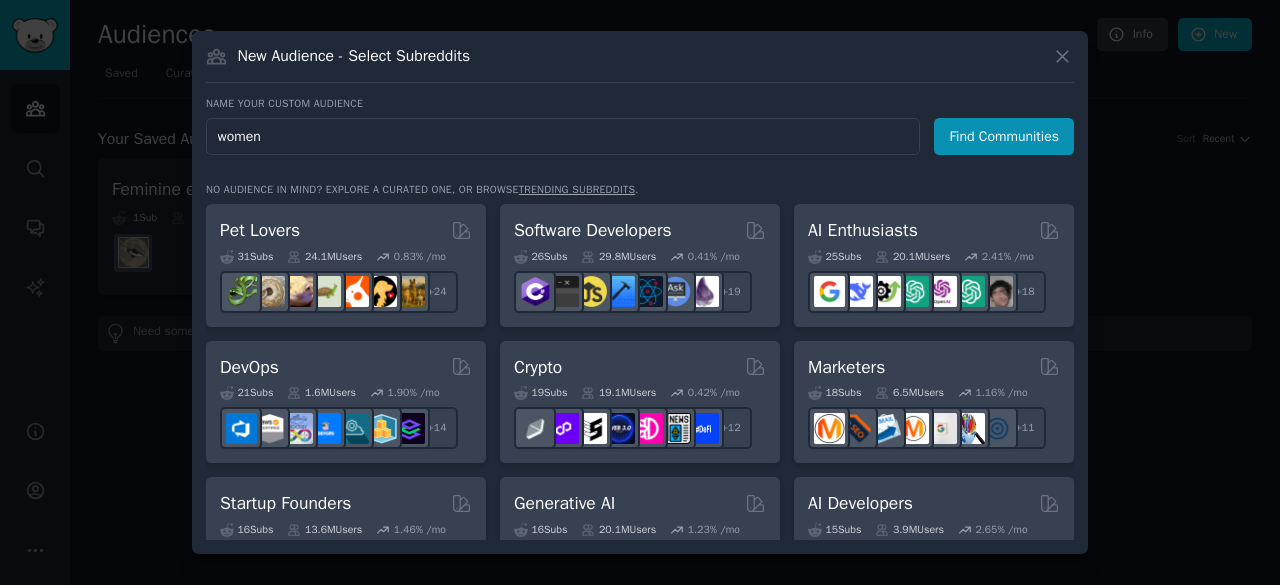 type on "women" 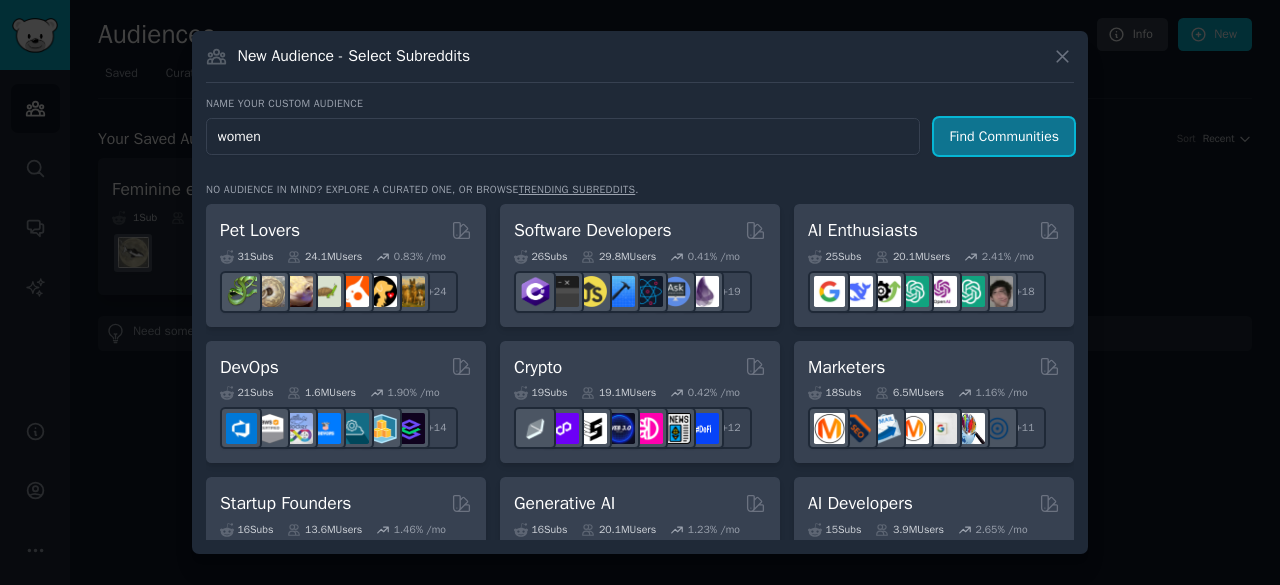 click on "Find Communities" at bounding box center (1004, 136) 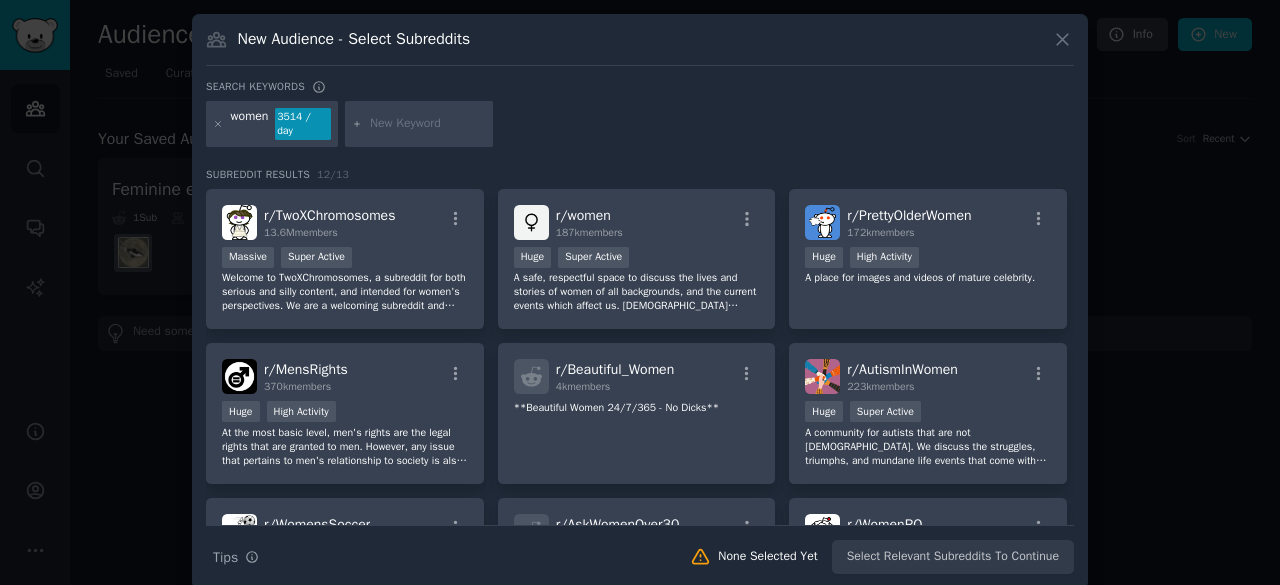 scroll, scrollTop: 2, scrollLeft: 0, axis: vertical 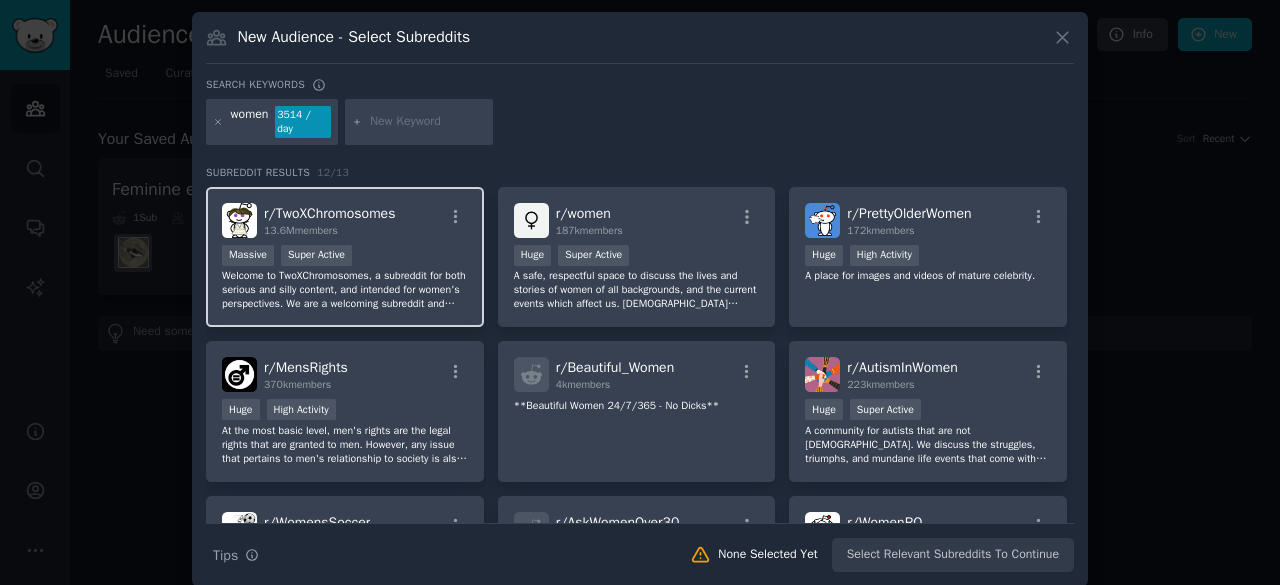 click on "r/ TwoXChromosomes 13.6M  members Massive Super Active Welcome to TwoXChromosomes, a subreddit for both serious and silly content, and intended for women's perspectives.
We are a welcoming subreddit and support the rights of all genders.
Posts are moderated for respect, equanimity, grace, and relevance." at bounding box center [345, 257] 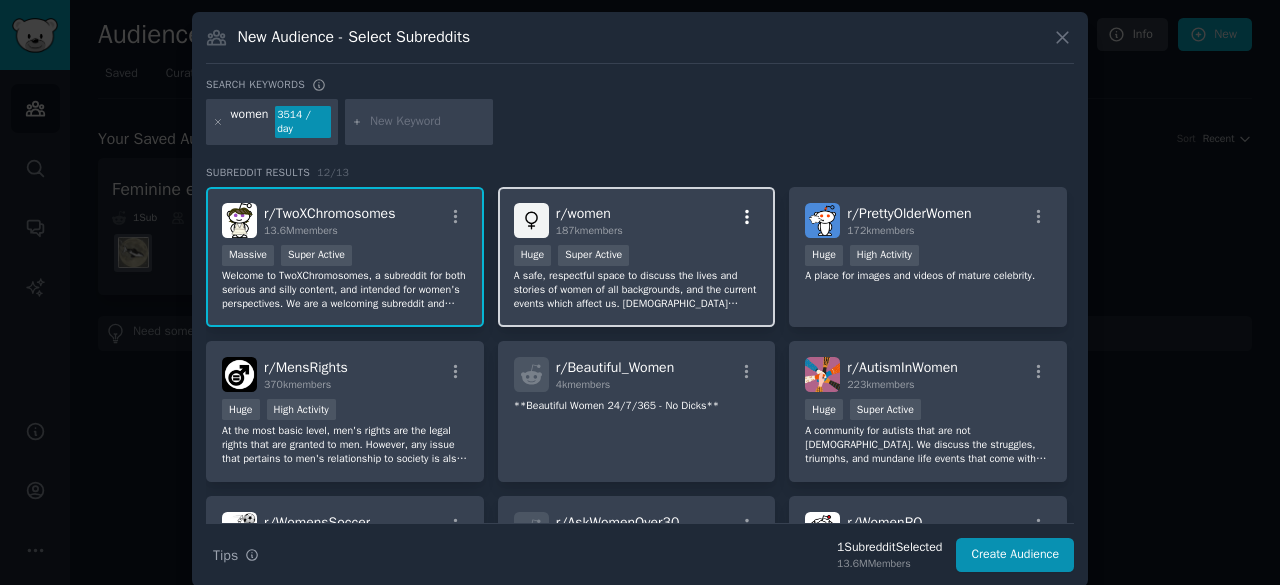 click 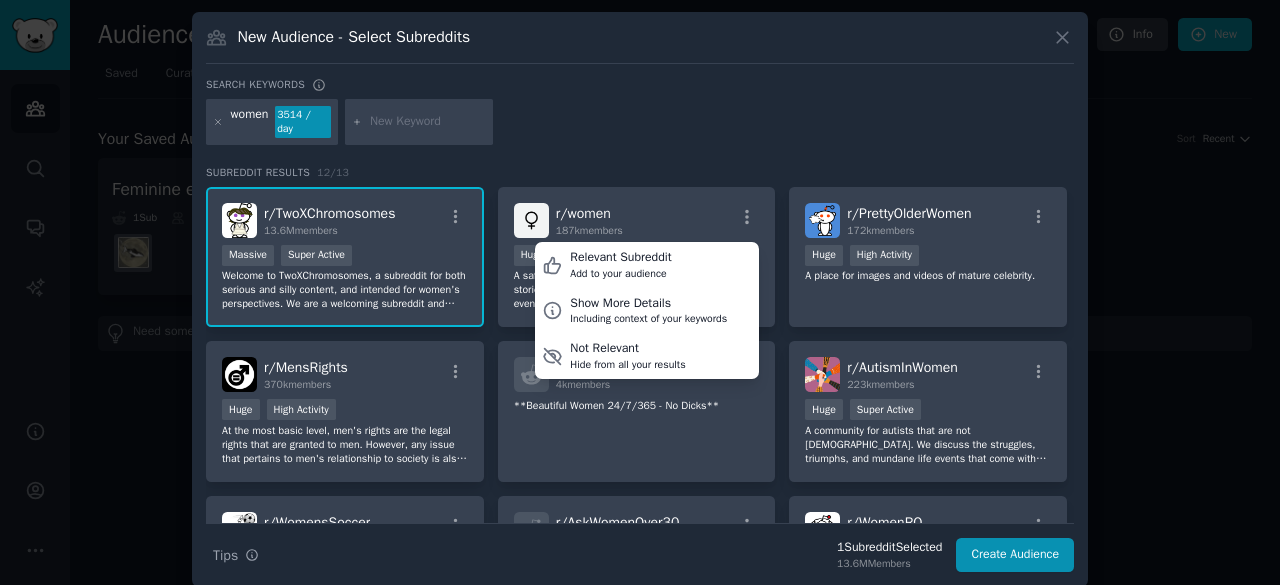 click on "New Audience - Select Subreddits Search keywords women  3514 / day Subreddit Results 12  /  13 r/ TwoXChromosomes 13.6M  members Massive Super Active Welcome to TwoXChromosomes, a subreddit for both serious and silly content, and intended for women's perspectives.
We are a welcoming subreddit and support the rights of all genders.
Posts are moderated for respect, equanimity, grace, and relevance. r/ women 187k  members Relevant Subreddit Add to your audience Show More Details Including context of your keywords Not Relevant Hide from all your results Huge Super Active r/ PrettyOlderWomen 172k  members Huge High Activity A place for images and videos of mature celebrity. r/ MensRights 370k  members Huge High Activity r/ Beautiful_Women 4k  members **Beautiful Women 24/7/365 - No Dicks** r/ AutismInWomen 223k  members Huge Super Active r/ WomensSoccer 136k  members Huge High Activity News and discussions about women's soccer. r/ AskWomenOver30 349k  members Huge Super Active r/ WomenRO 23k  members Large r/" at bounding box center (640, 299) 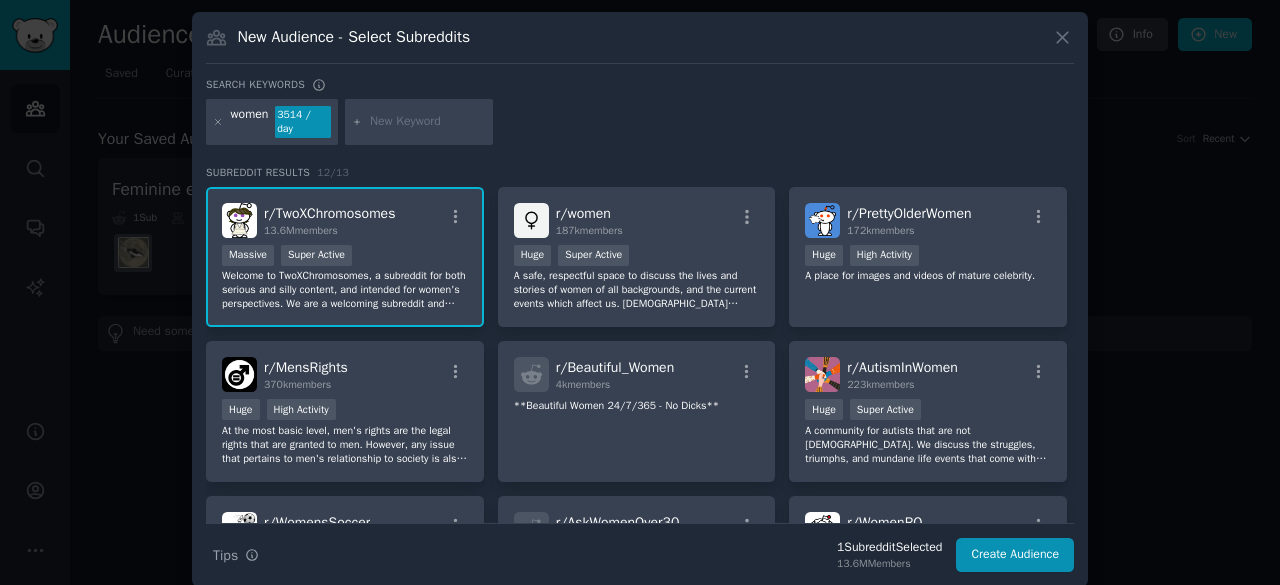 click at bounding box center [239, 220] 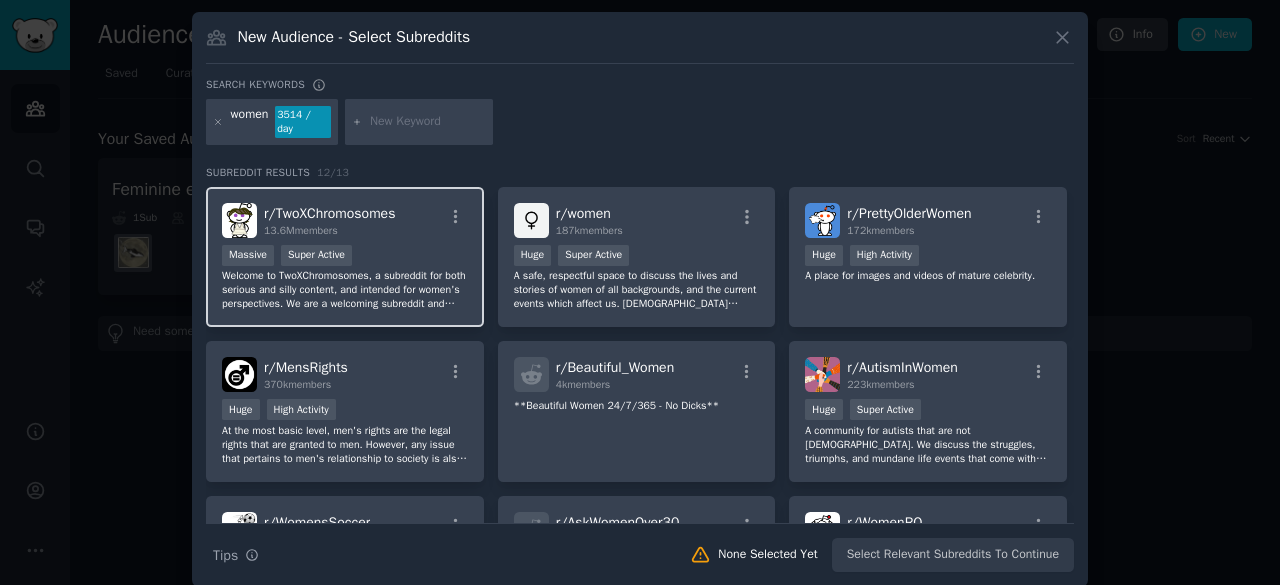 click 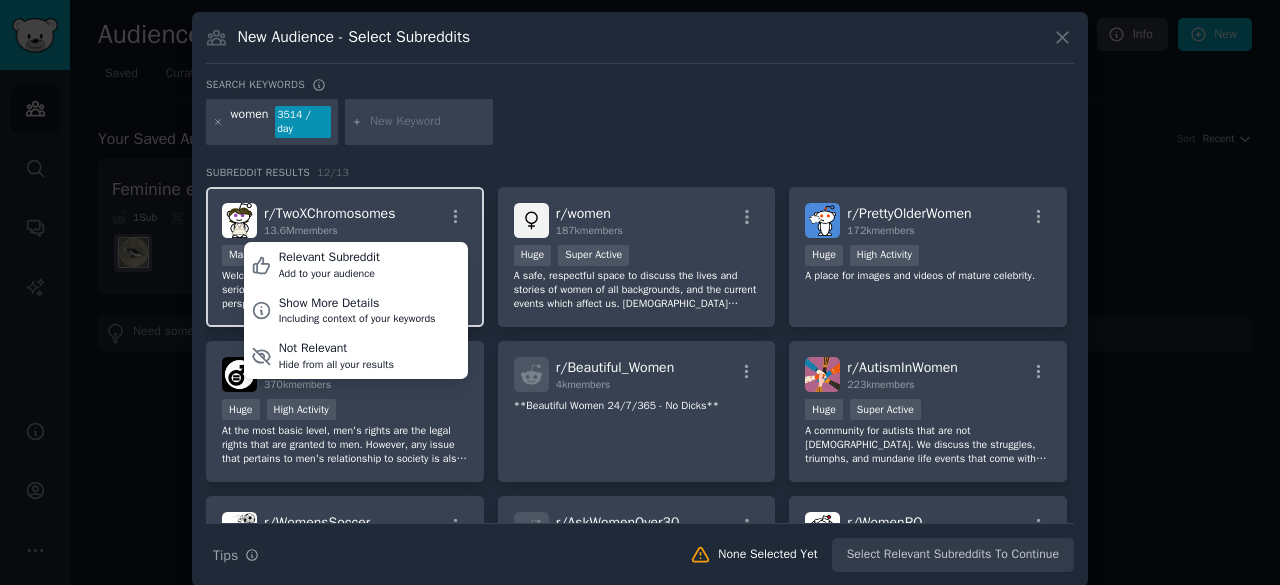 click on "r/ TwoXChromosomes" at bounding box center [329, 213] 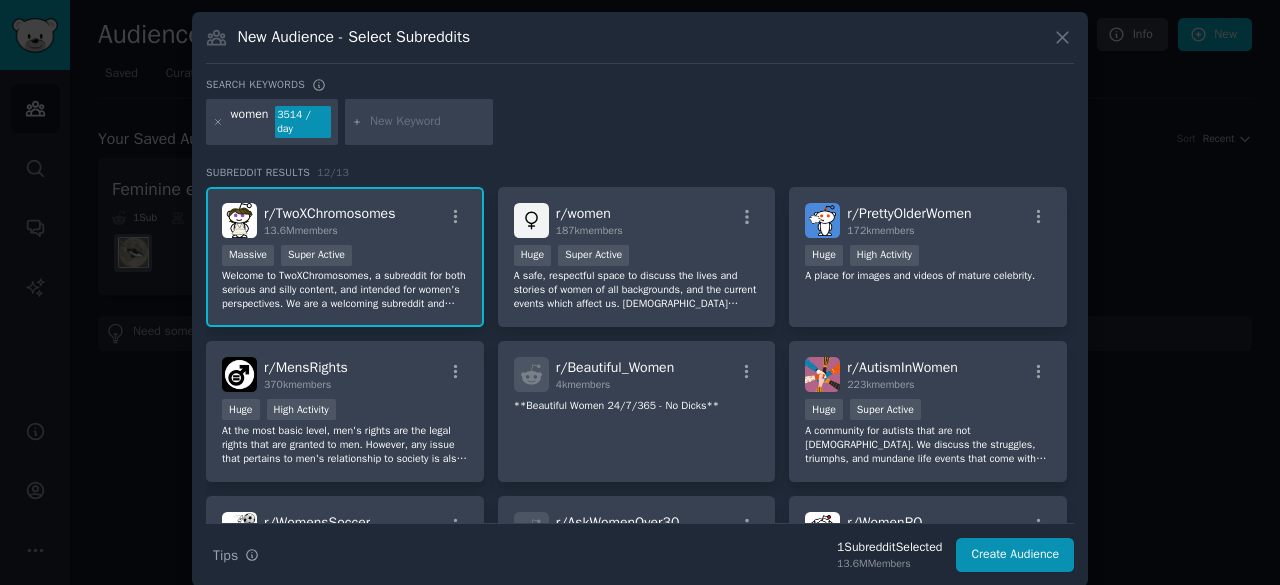 click on "Welcome to TwoXChromosomes, a subreddit for both serious and silly content, and intended for women's perspectives.
We are a welcoming subreddit and support the rights of all genders.
Posts are moderated for respect, equanimity, grace, and relevance." at bounding box center [345, 290] 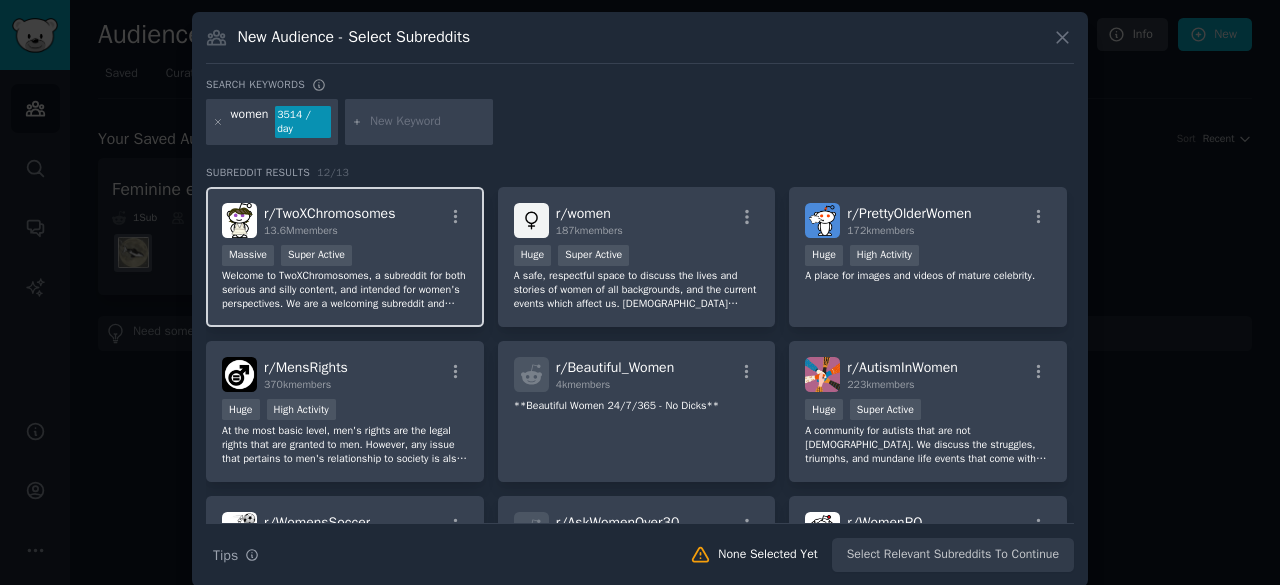 click on "Massive Super Active" at bounding box center [345, 257] 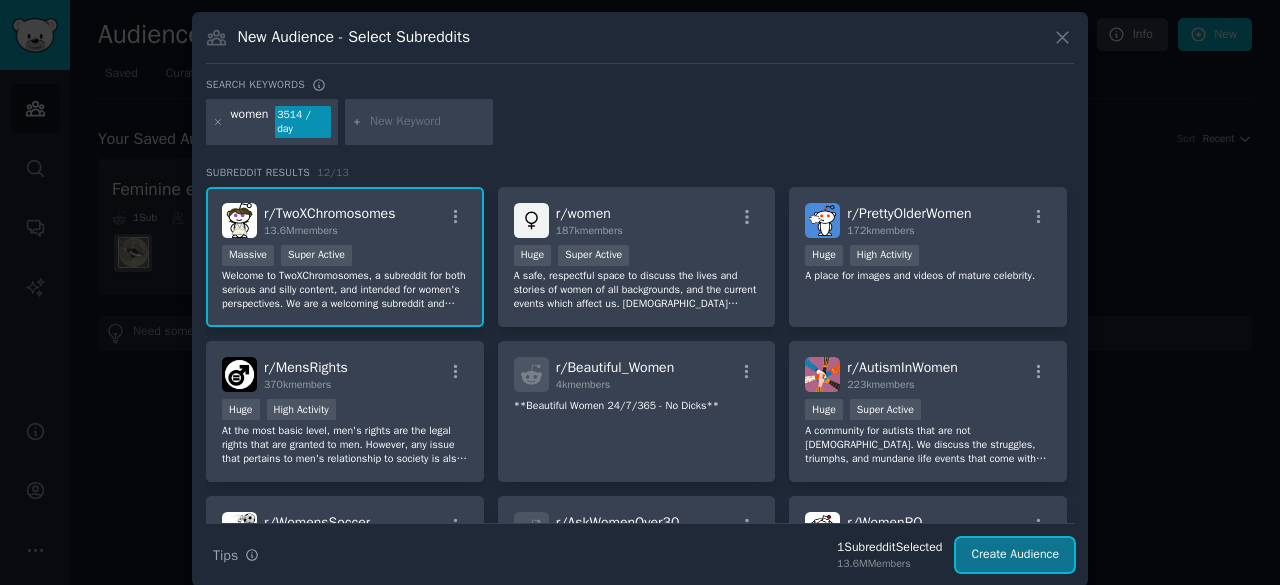 click on "Create Audience" at bounding box center (1015, 555) 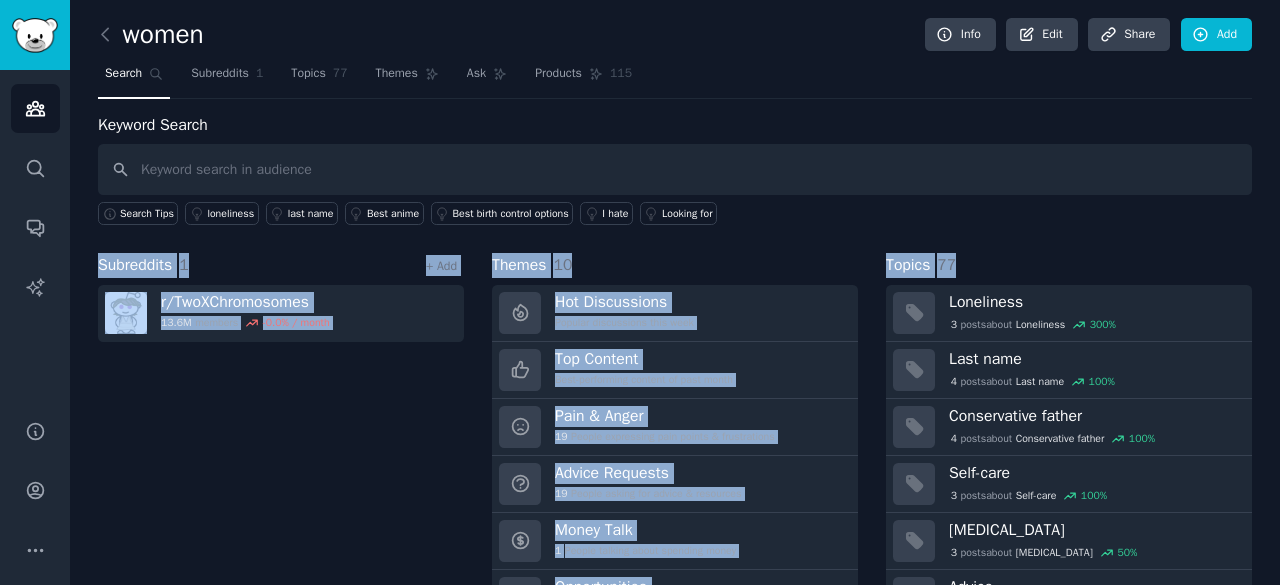 drag, startPoint x: 1268, startPoint y: 204, endPoint x: 1110, endPoint y: 252, distance: 165.13025 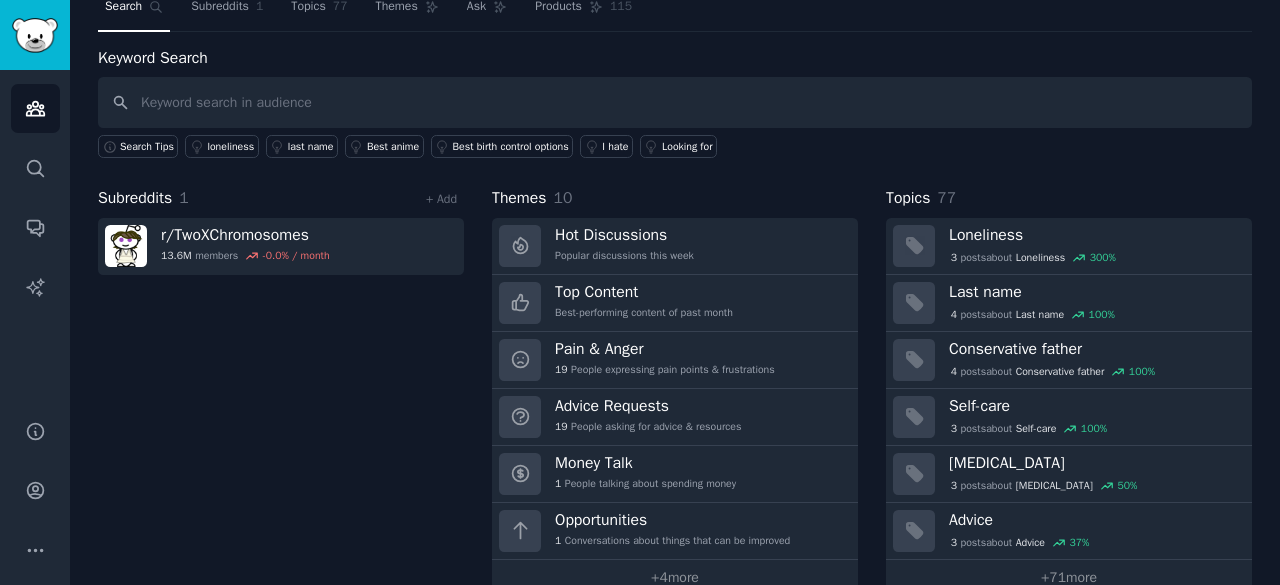 scroll, scrollTop: 100, scrollLeft: 0, axis: vertical 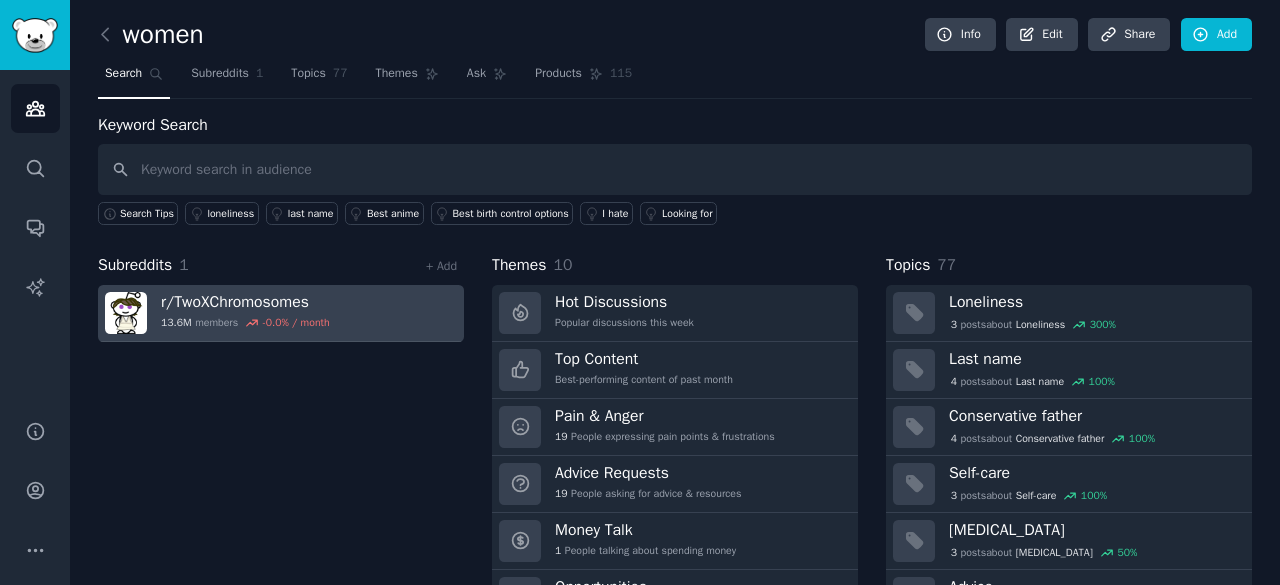 click on "r/ TwoXChromosomes 13.6M  members -0.0 % / month" at bounding box center (281, 313) 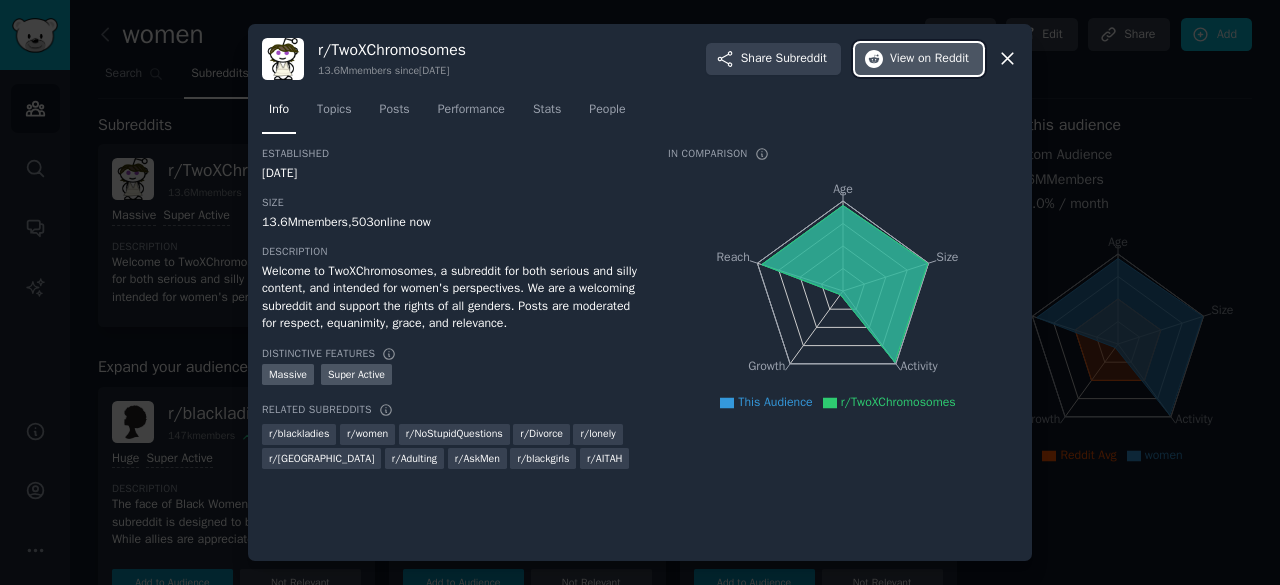 click on "View  on Reddit" at bounding box center [929, 59] 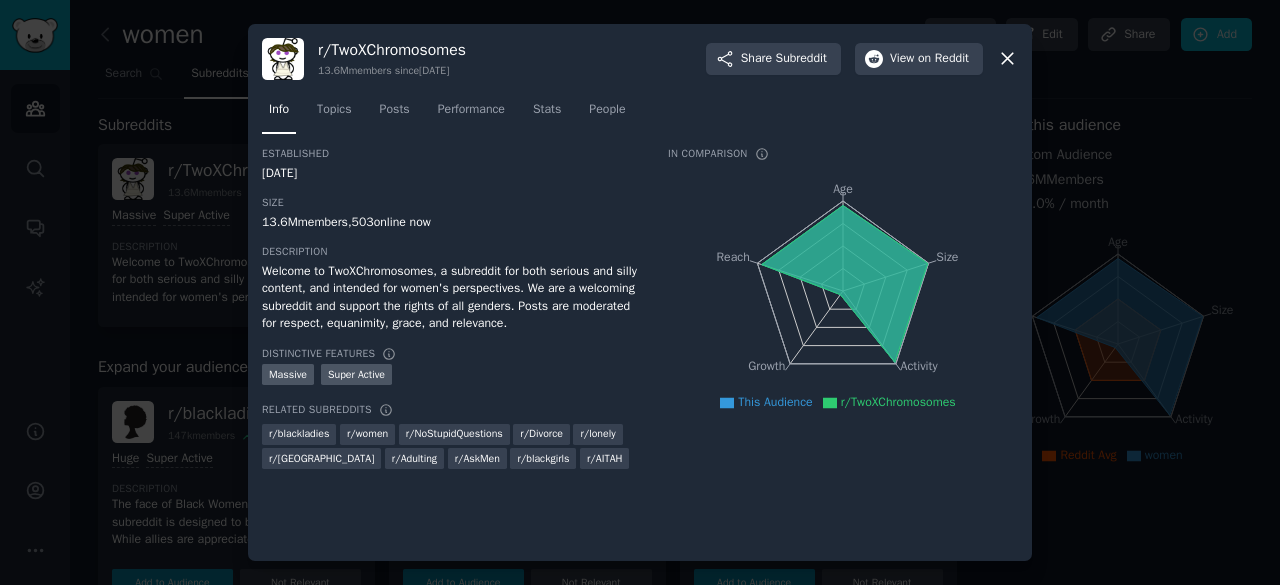click 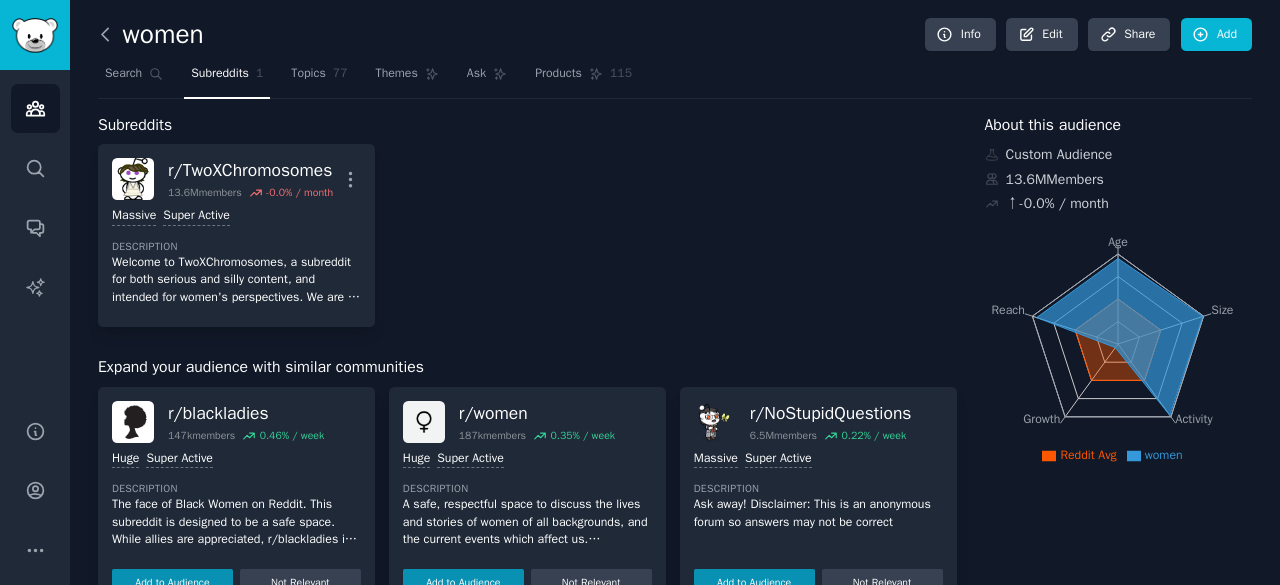 click 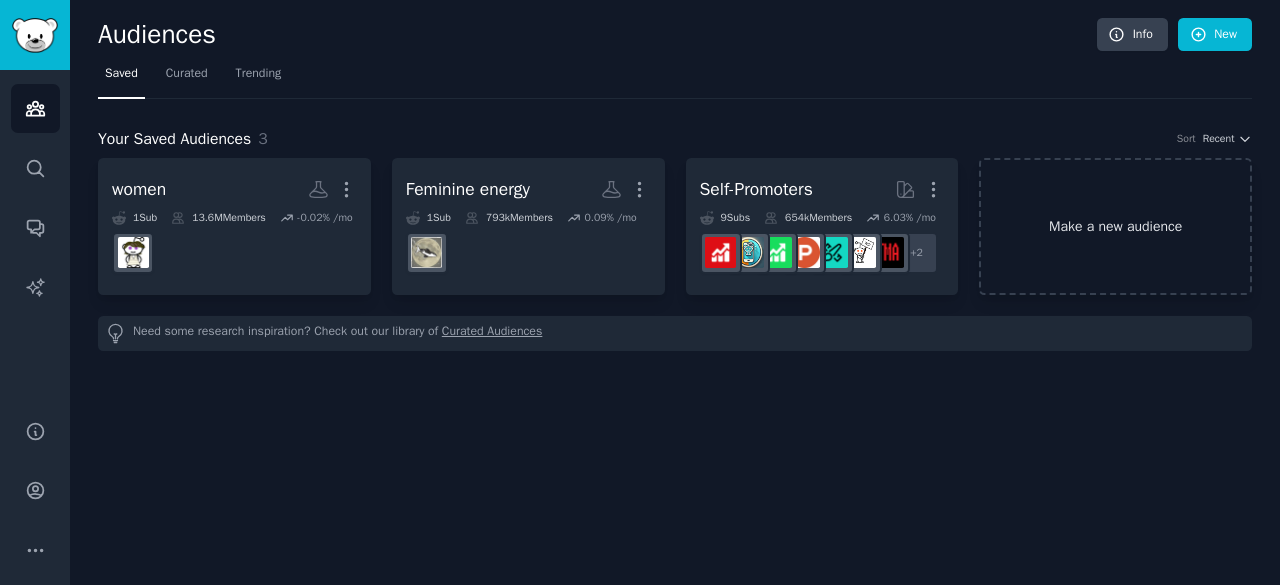 click on "Make a new audience" at bounding box center [1115, 226] 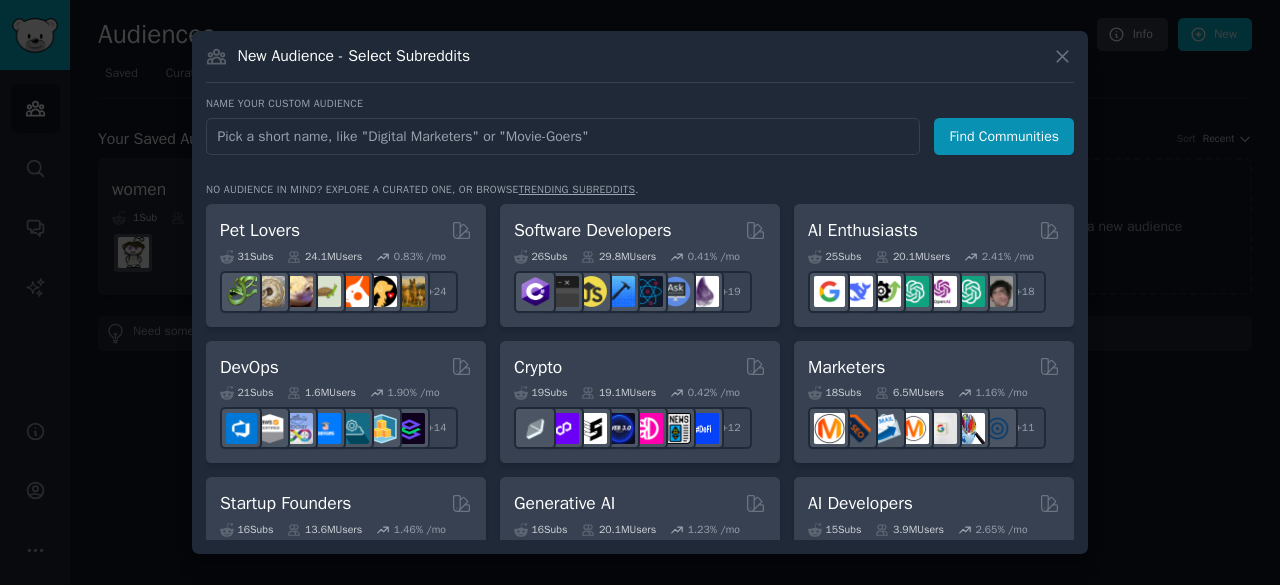 click at bounding box center [563, 136] 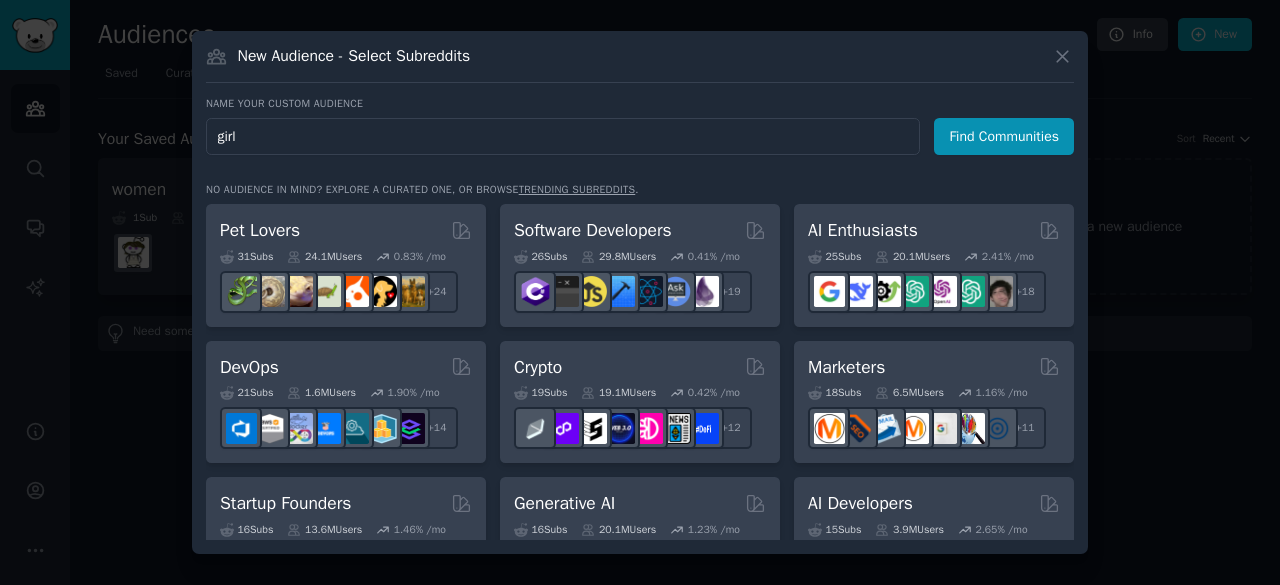 type on "girls" 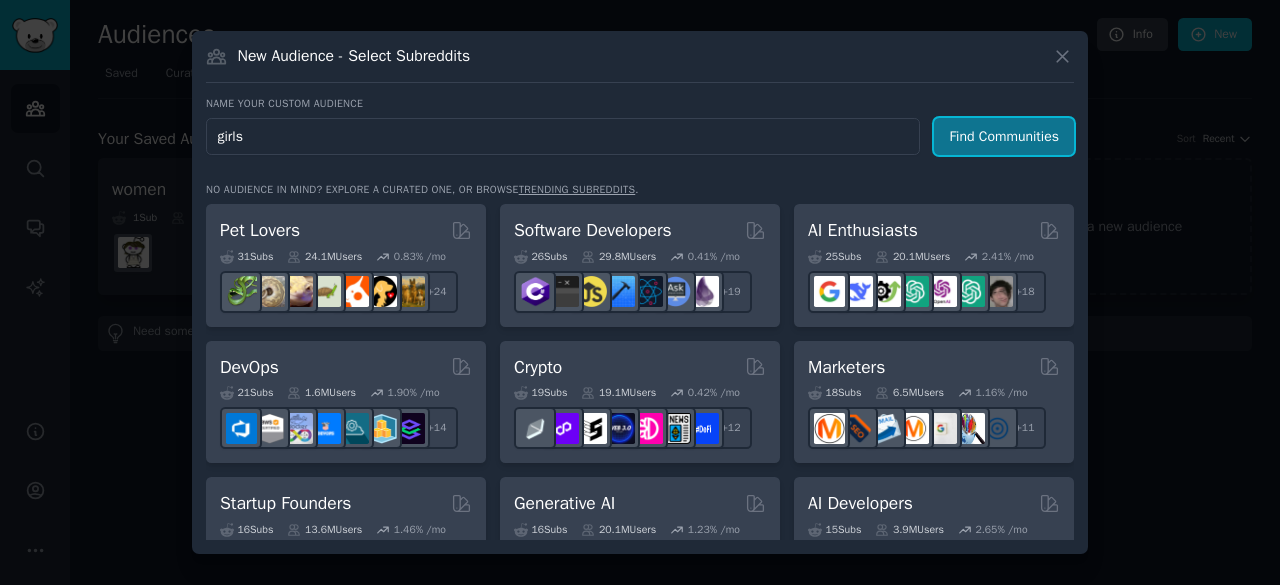 click on "Find Communities" at bounding box center [1004, 136] 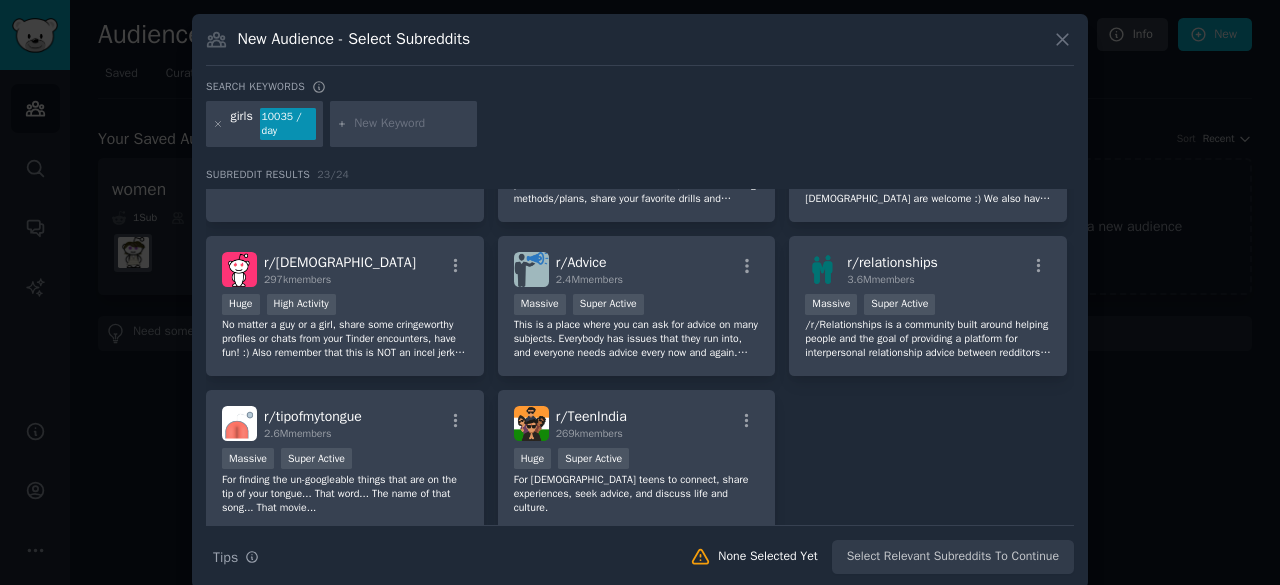 scroll, scrollTop: 868, scrollLeft: 0, axis: vertical 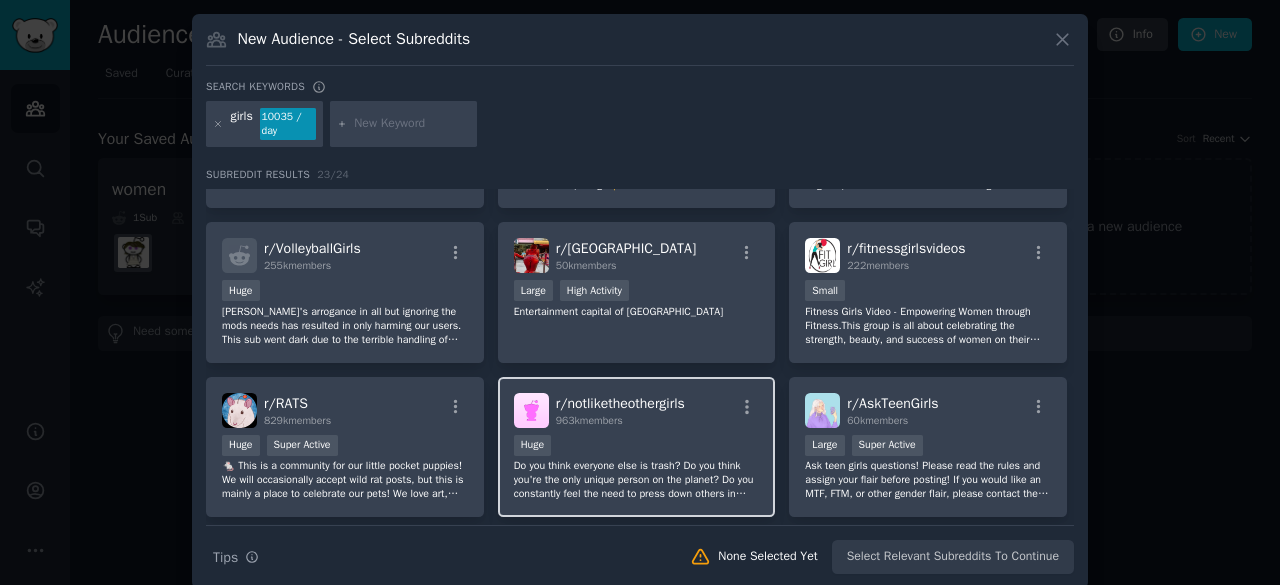 click on "Huge" at bounding box center (637, 447) 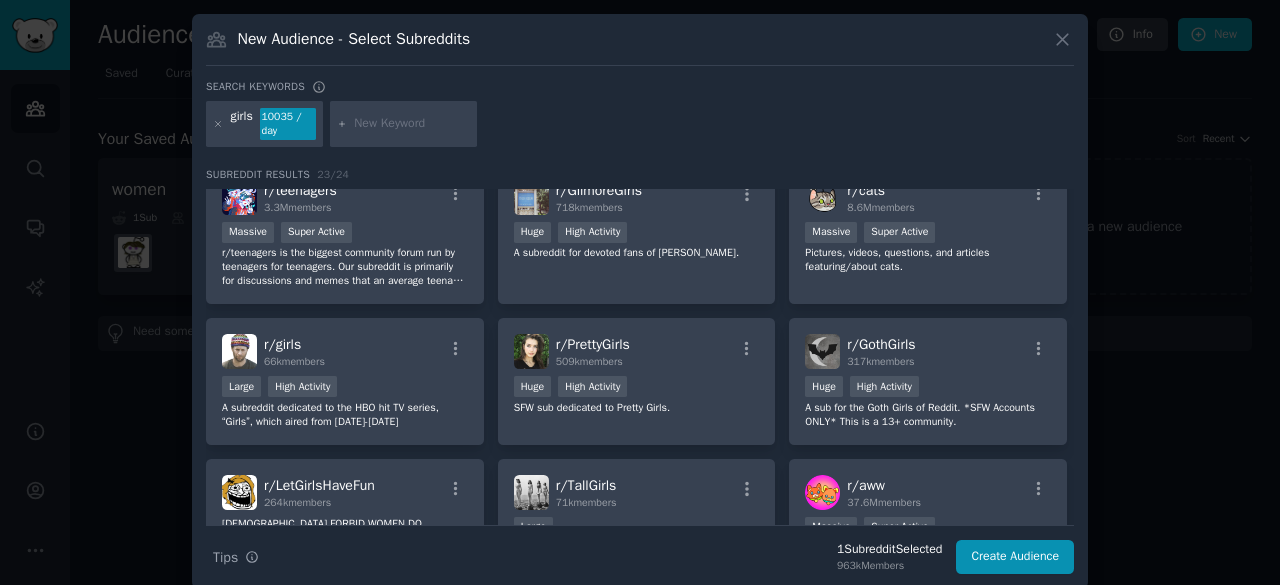 scroll, scrollTop: 0, scrollLeft: 0, axis: both 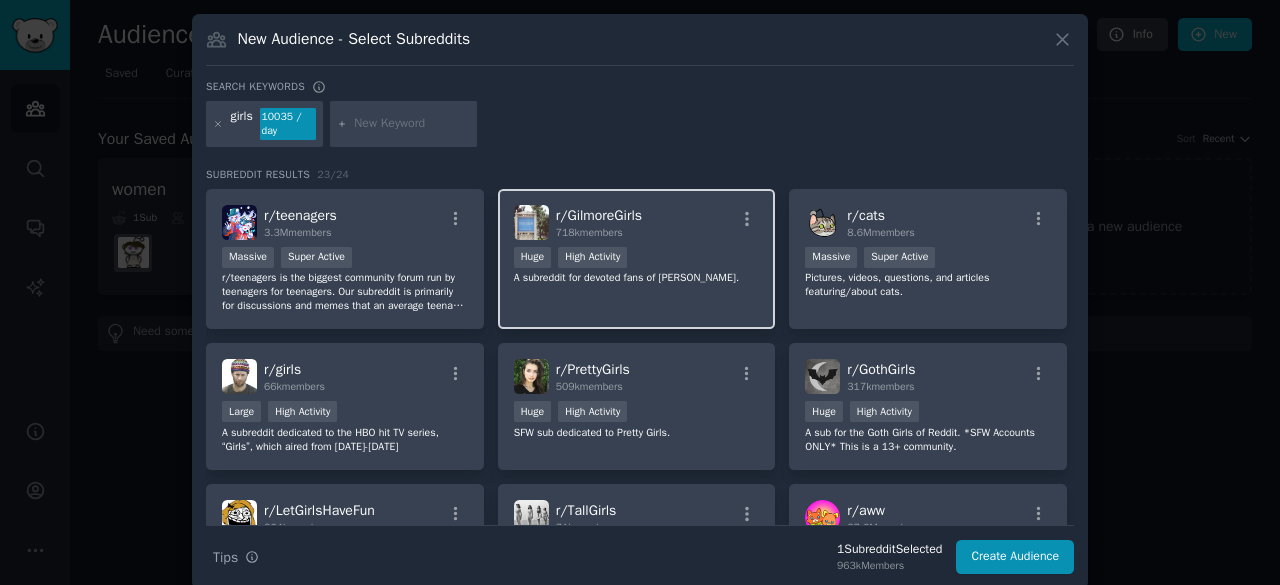 click on "Huge High Activity" at bounding box center (637, 259) 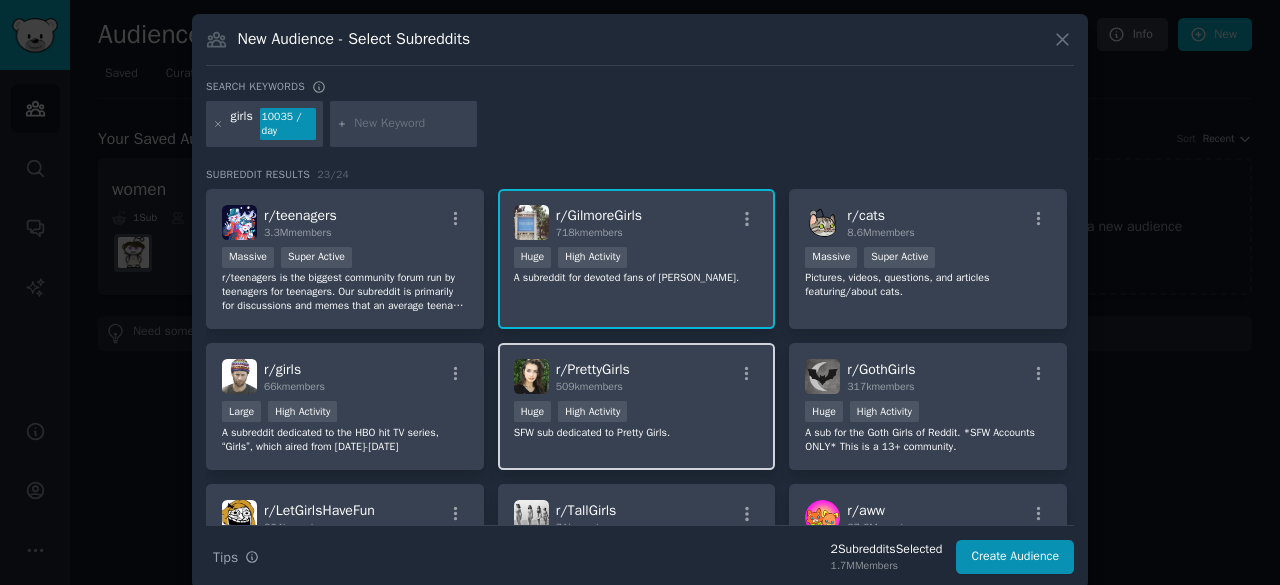 click on "r/ PrettyGirls 509k  members" at bounding box center (637, 376) 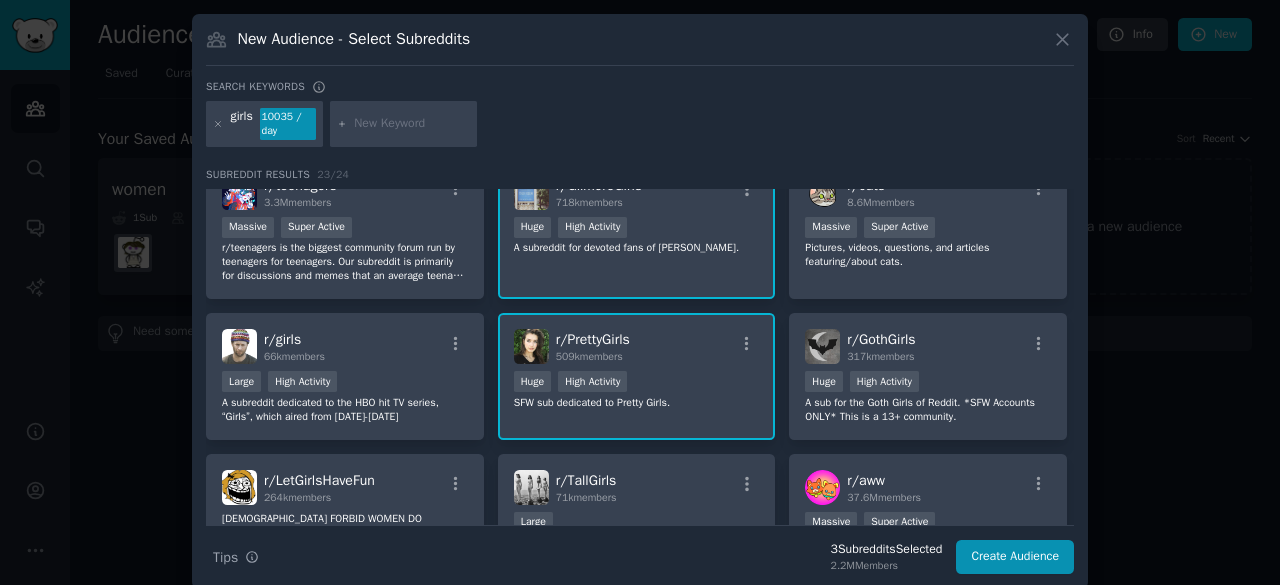 scroll, scrollTop: 32, scrollLeft: 0, axis: vertical 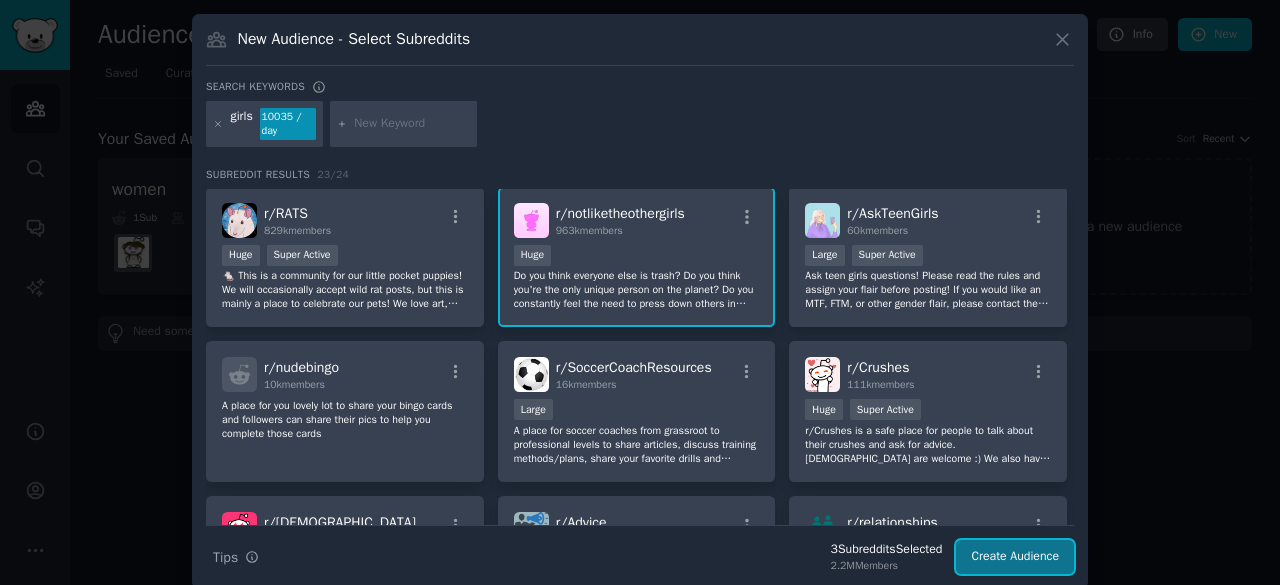 click on "Create Audience" at bounding box center (1015, 557) 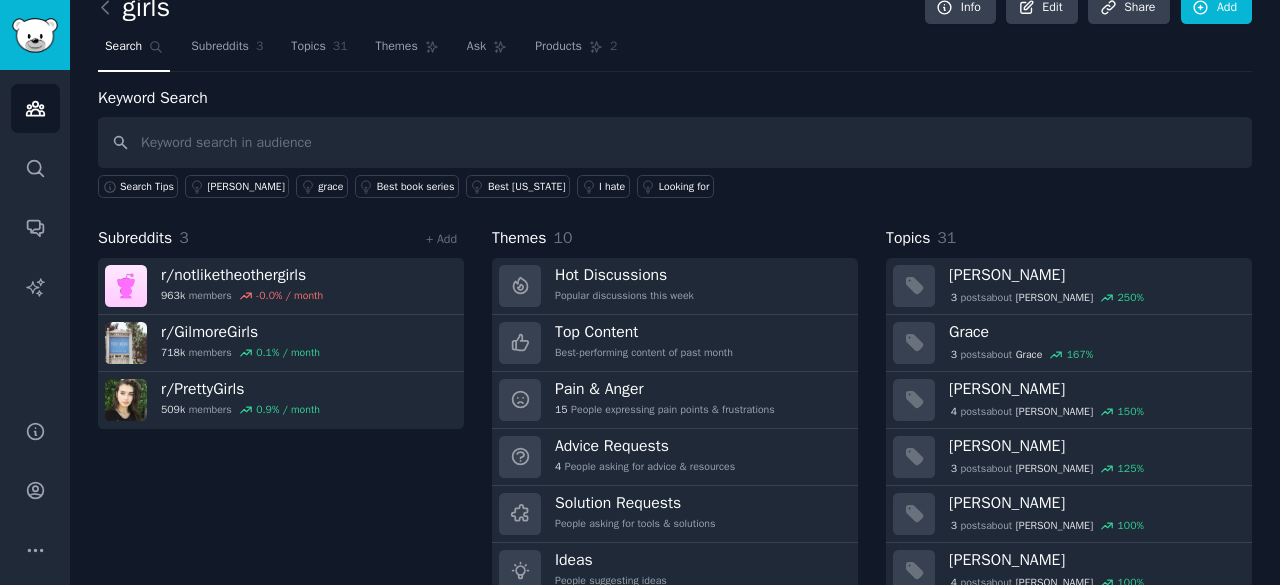scroll, scrollTop: 29, scrollLeft: 0, axis: vertical 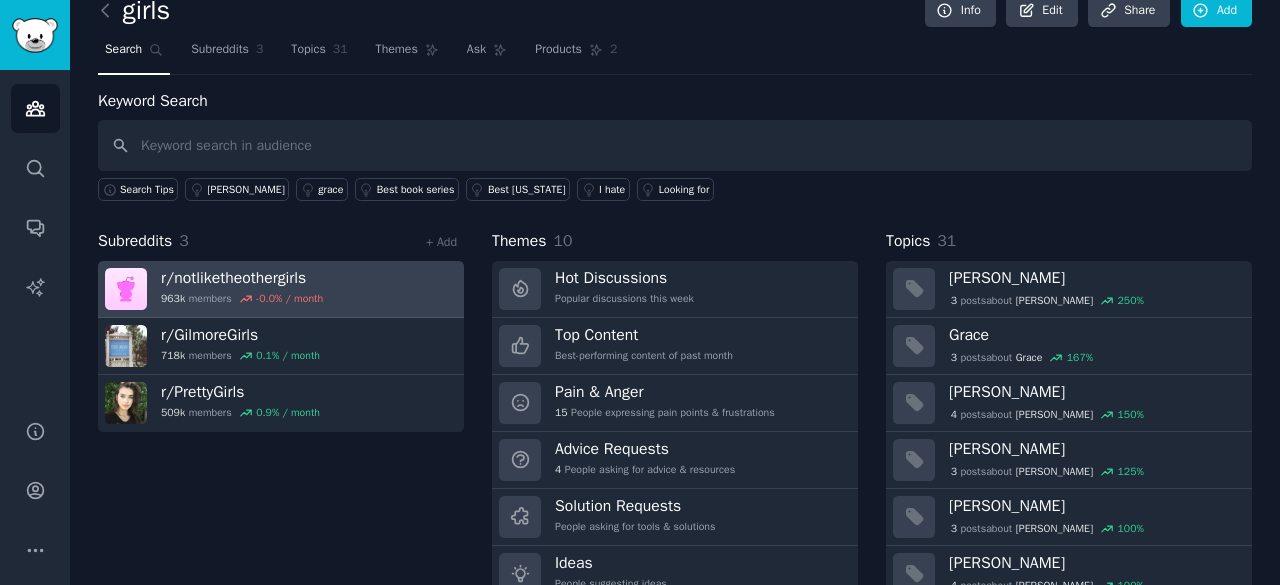 click on "r/ notliketheothergirls" at bounding box center (242, 278) 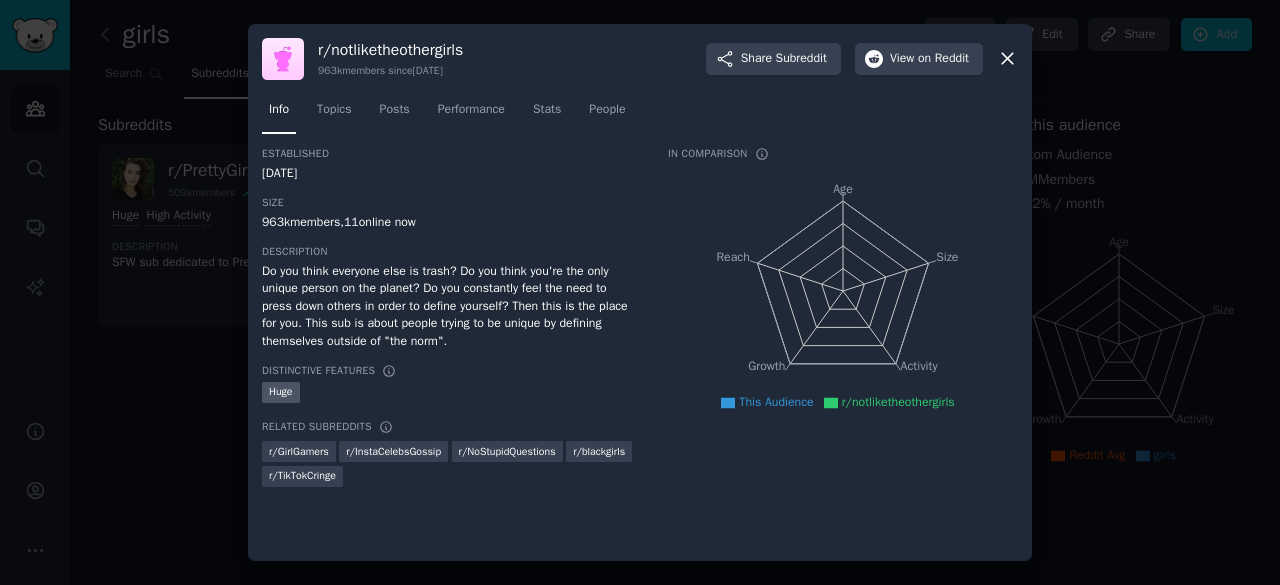 scroll, scrollTop: 0, scrollLeft: 0, axis: both 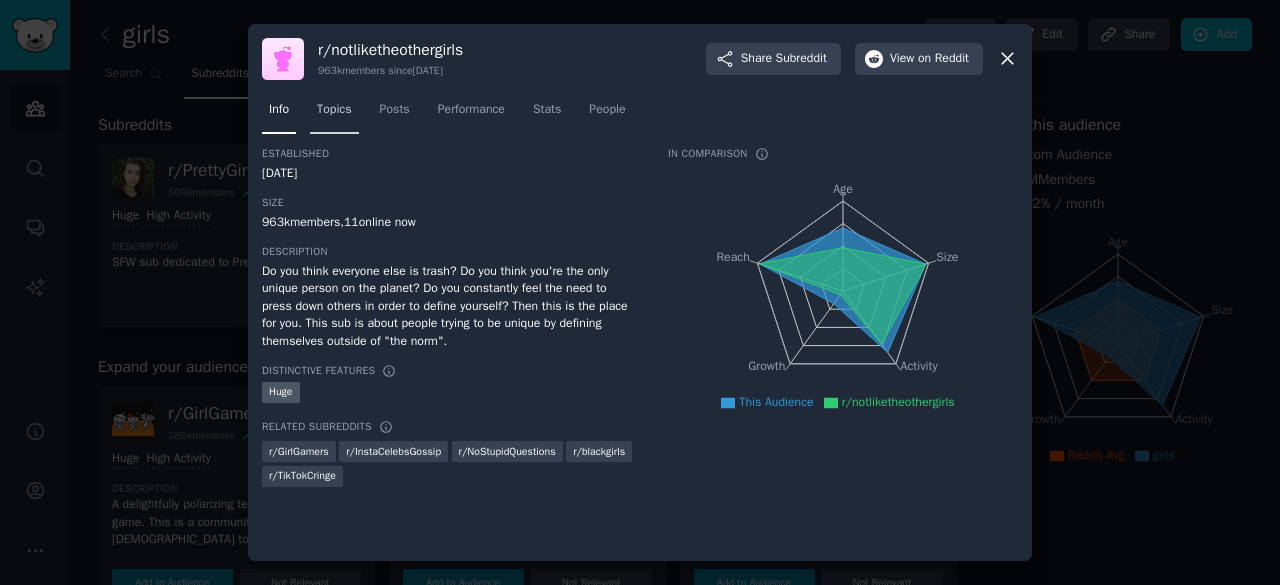 click on "Topics" at bounding box center (334, 110) 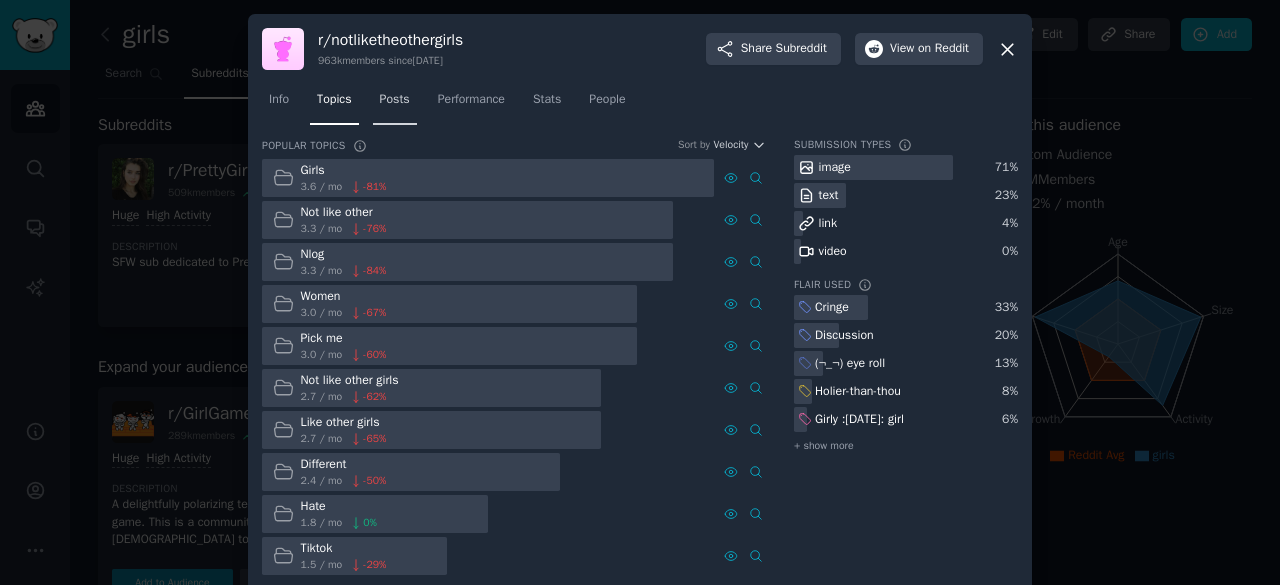 click on "Posts" at bounding box center [395, 100] 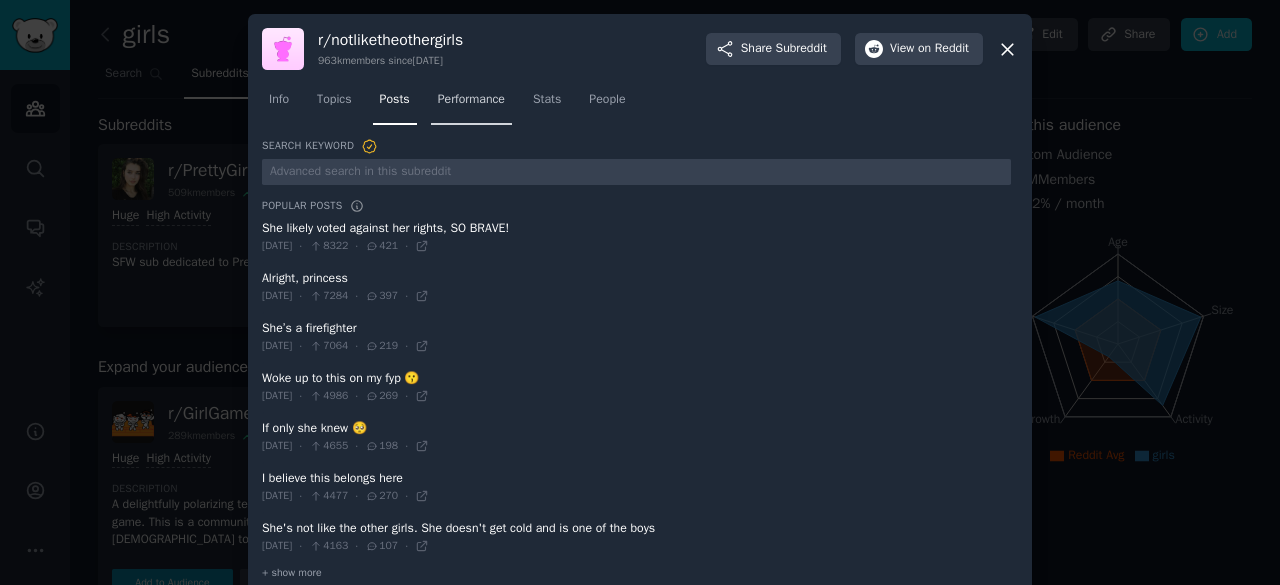 click on "Performance" at bounding box center (471, 100) 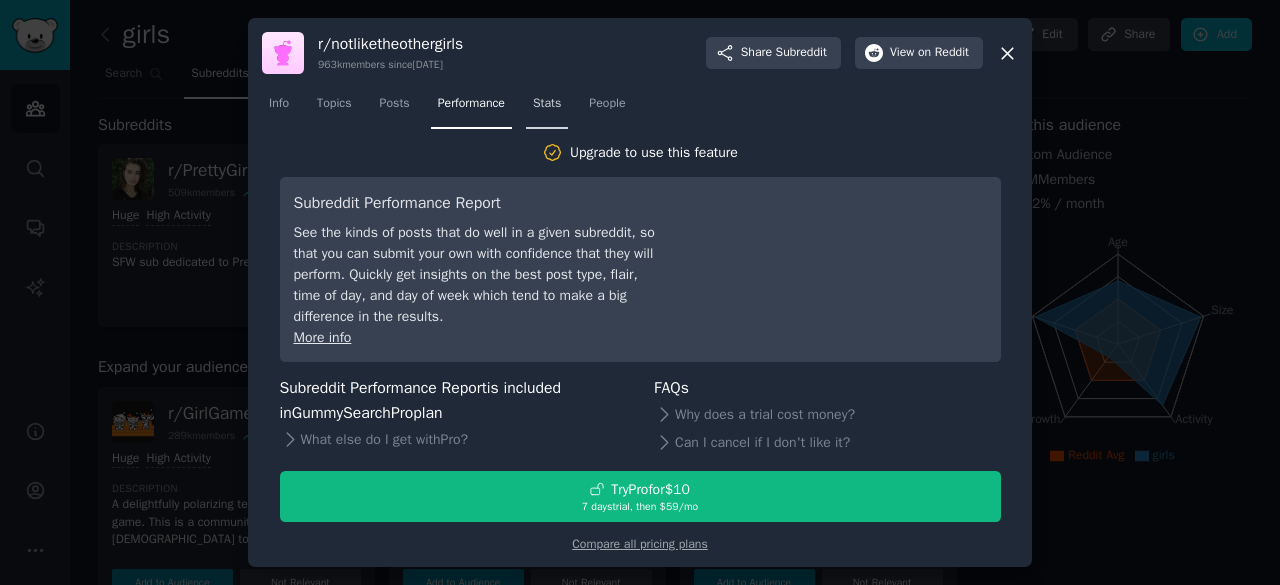 click on "Stats" at bounding box center [547, 104] 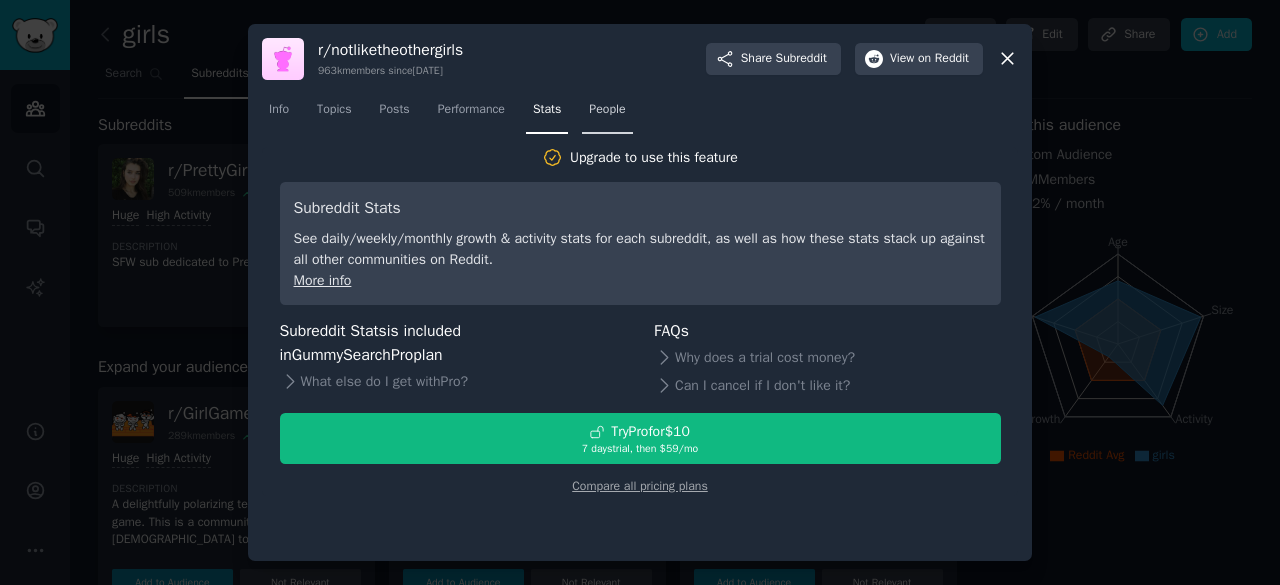 click on "People" at bounding box center [607, 110] 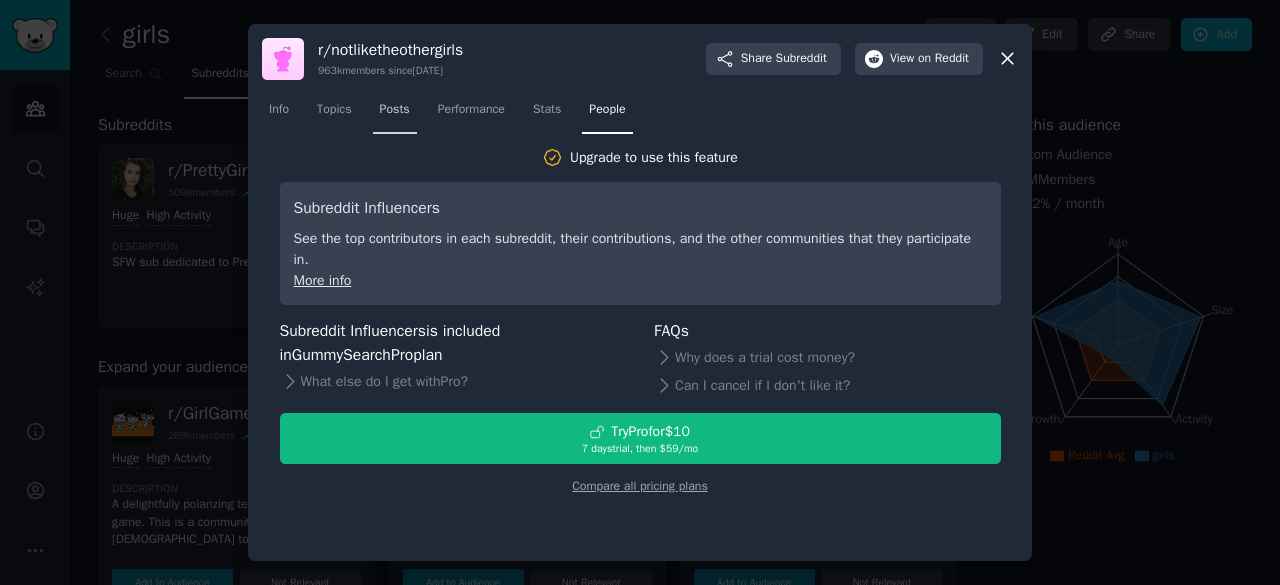 click on "Posts" at bounding box center (395, 110) 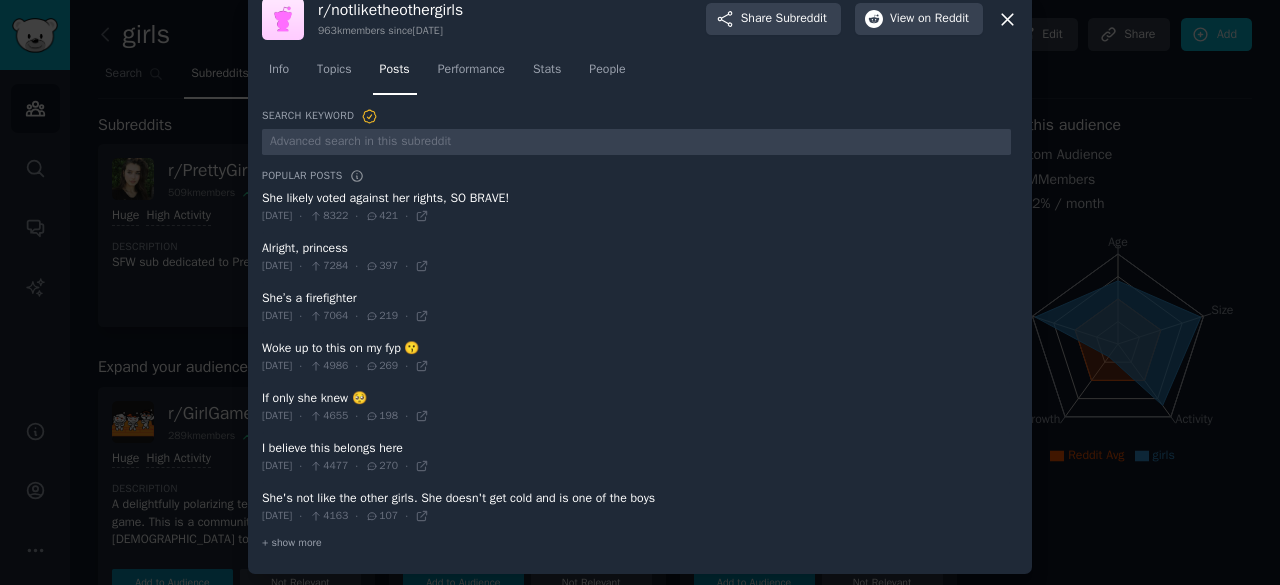 scroll, scrollTop: 0, scrollLeft: 0, axis: both 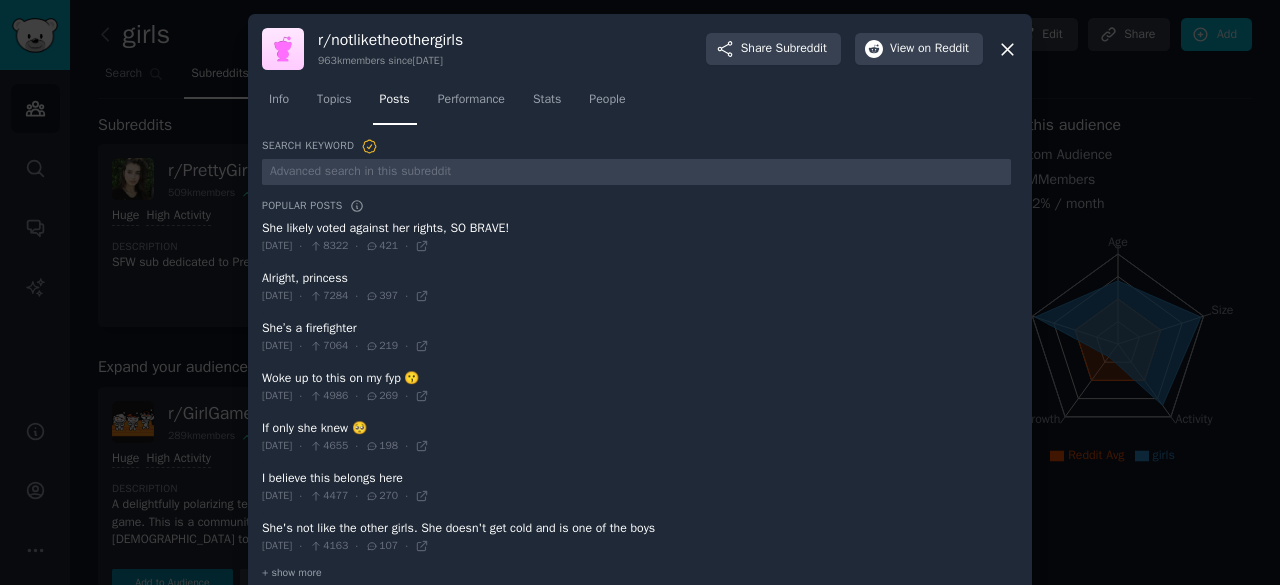 click on "[DATE]" at bounding box center (277, 246) 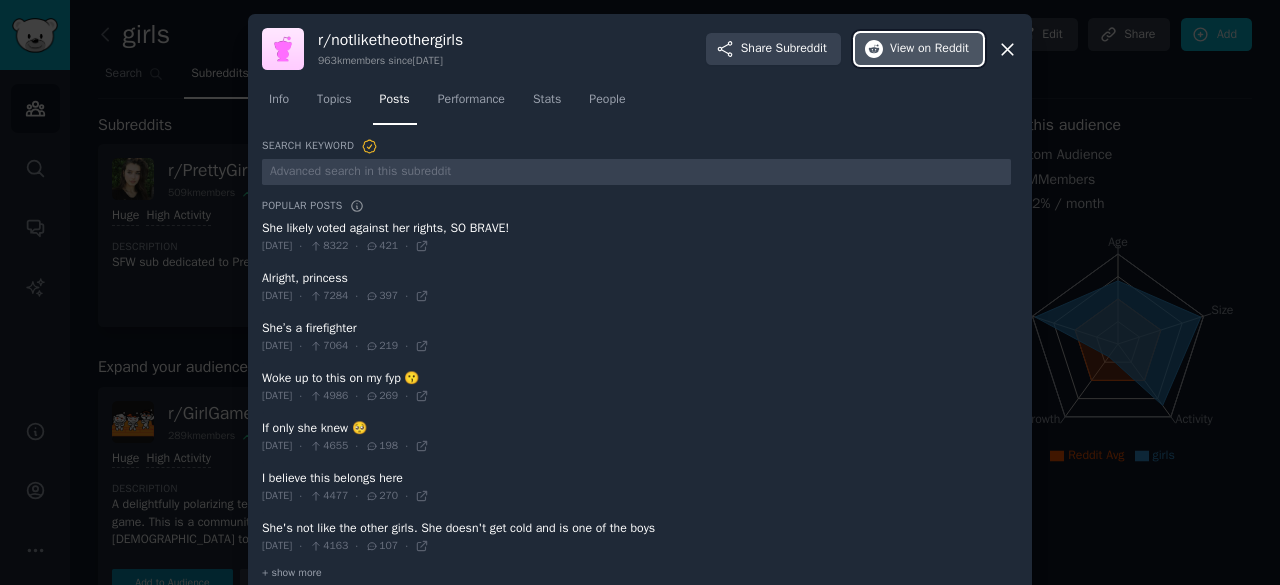 click on "View  on Reddit" at bounding box center [929, 49] 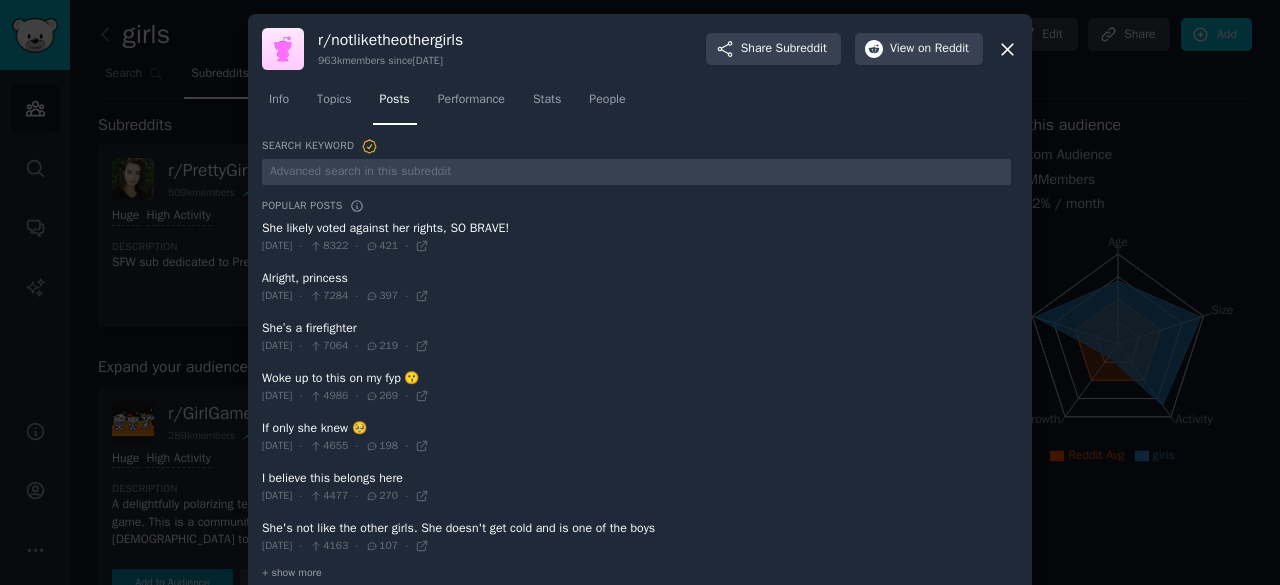 click 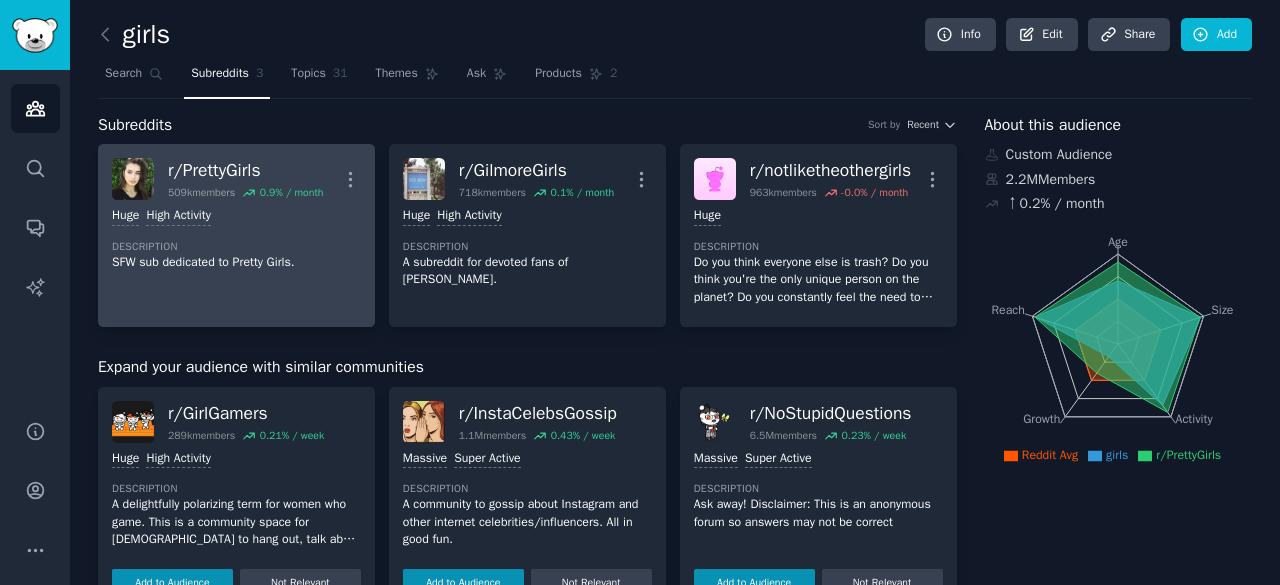 click on "Huge High Activity Description SFW sub dedicated to Pretty Girls." at bounding box center (236, 239) 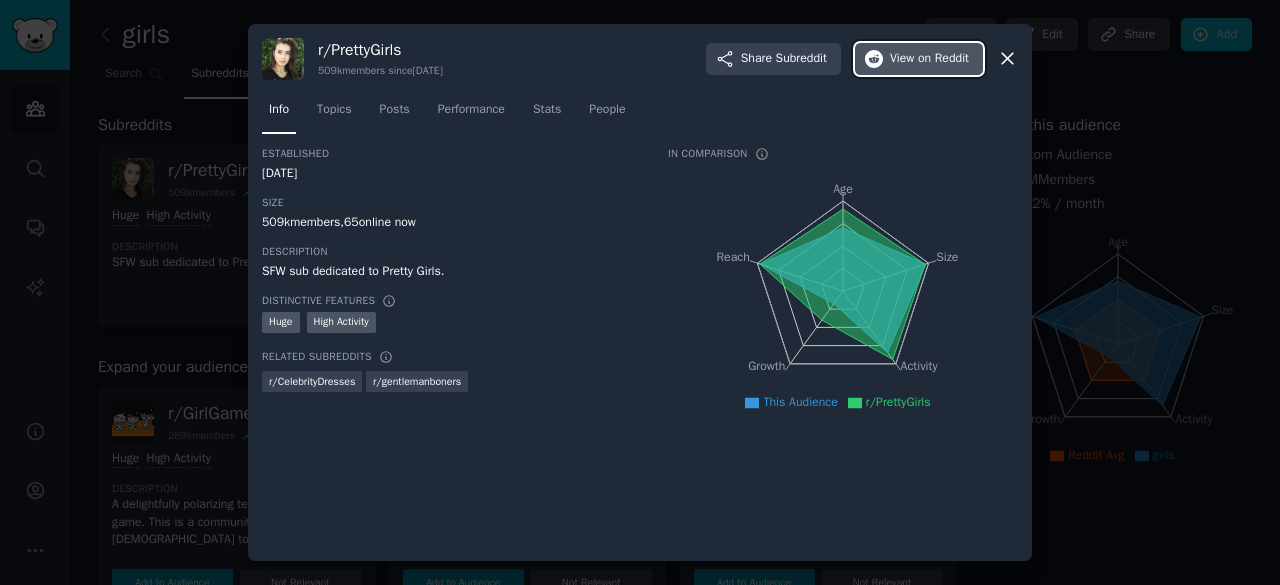 click on "on Reddit" at bounding box center (943, 59) 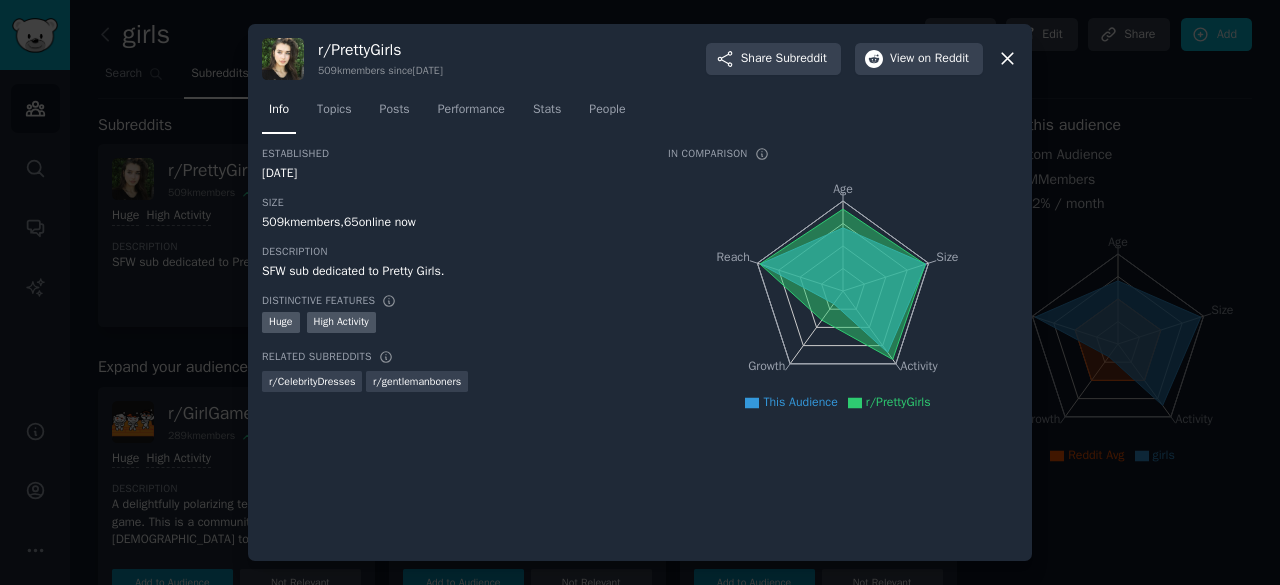 click 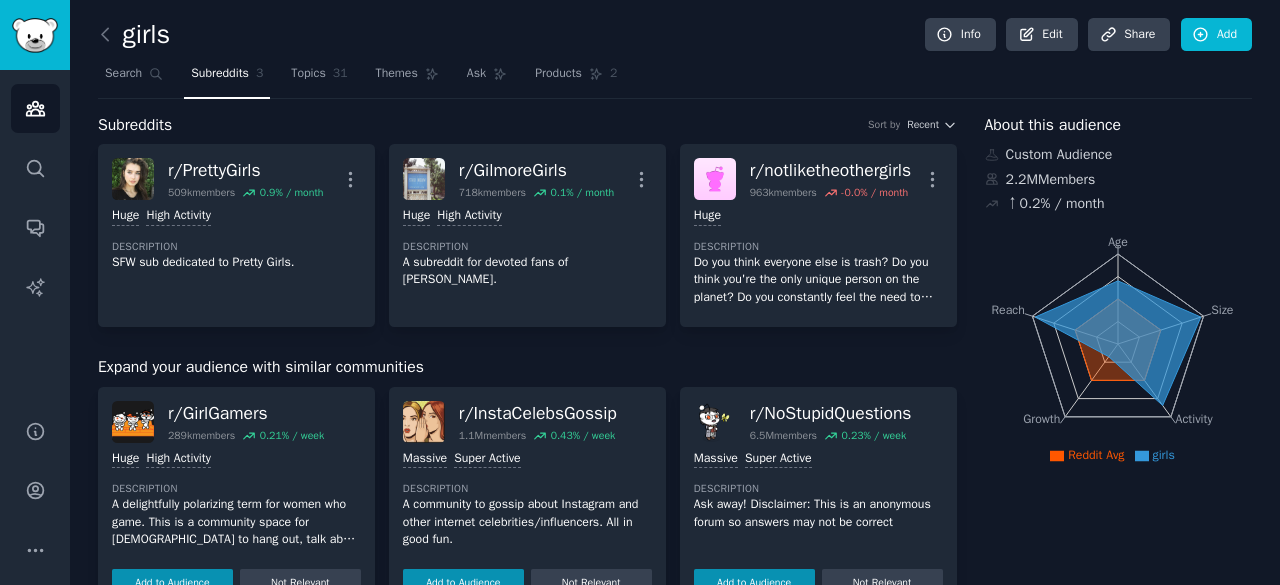 click on "Description" at bounding box center (527, 489) 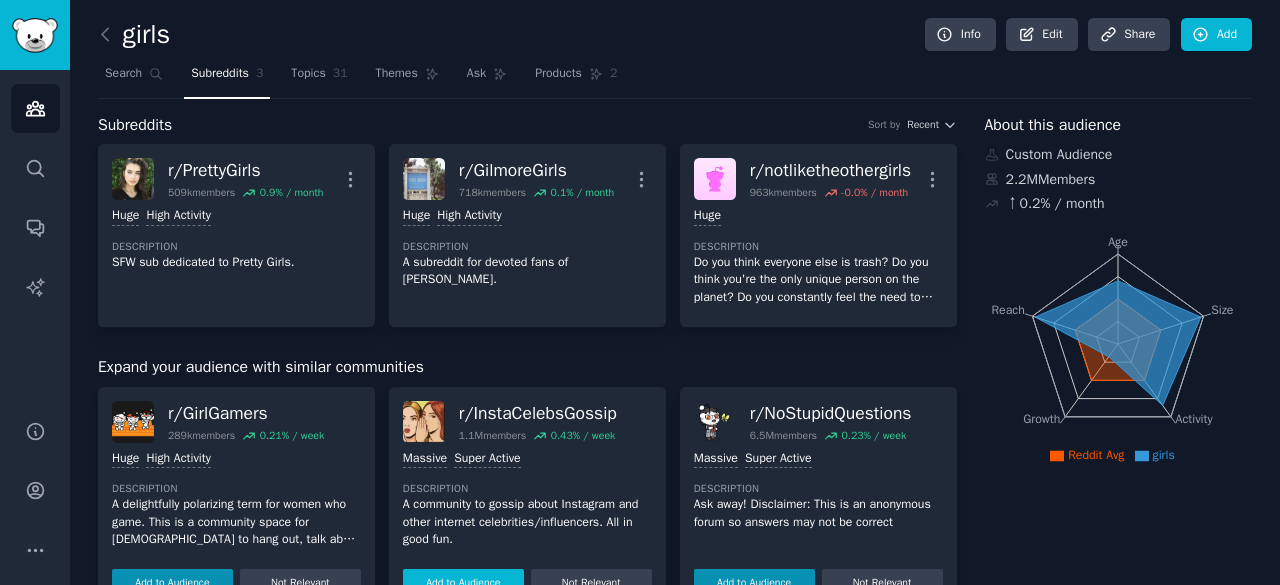 click on "Add to Audience" at bounding box center (463, 583) 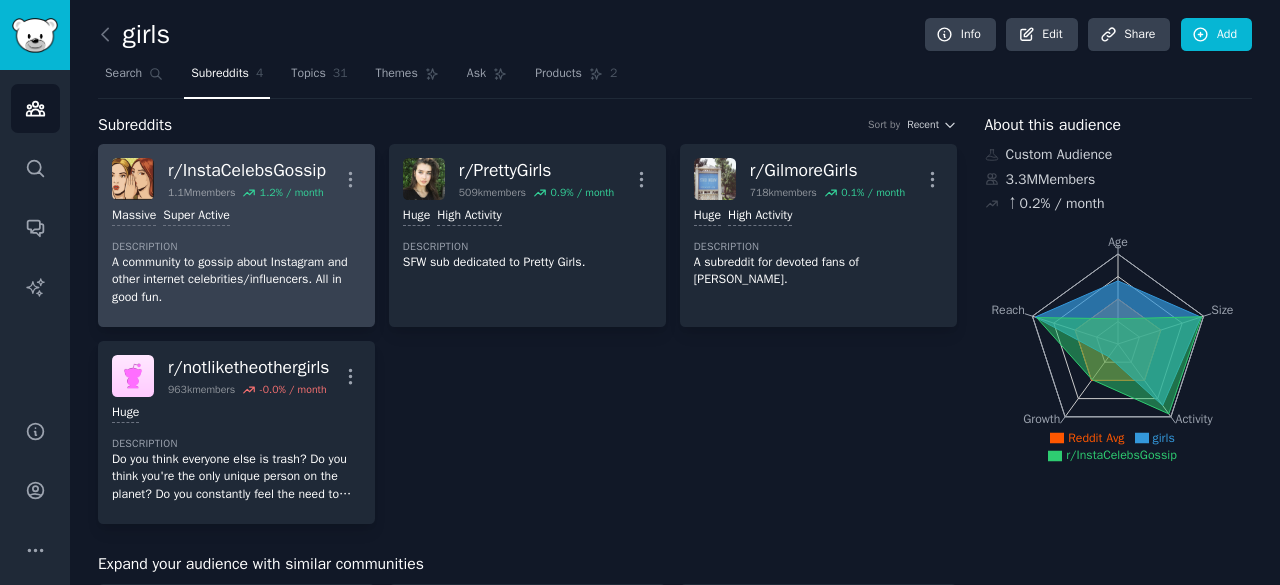 click on "Massive Super Active Description A community to gossip about Instagram and other internet celebrities/influencers. All in good fun." at bounding box center [236, 256] 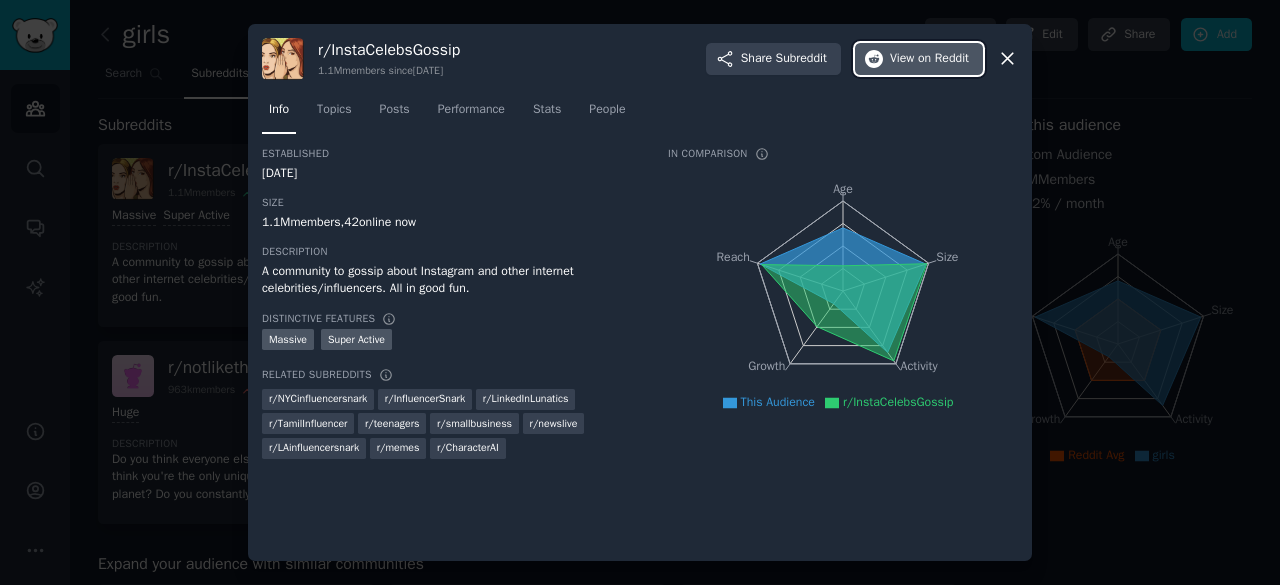 click on "View  on Reddit" at bounding box center [919, 59] 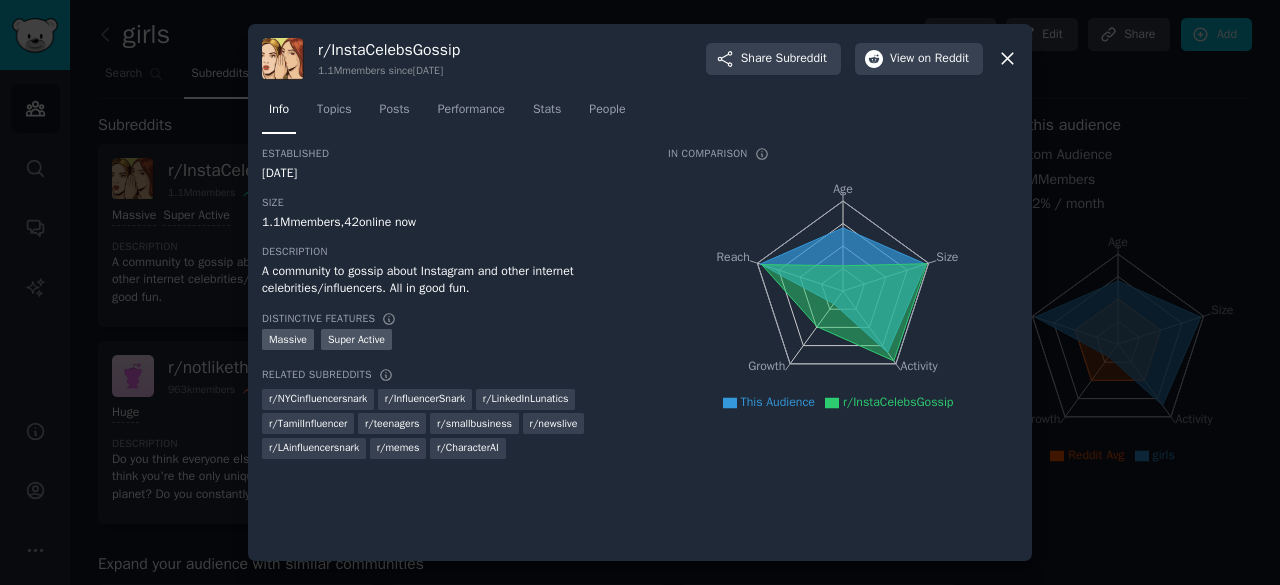 click 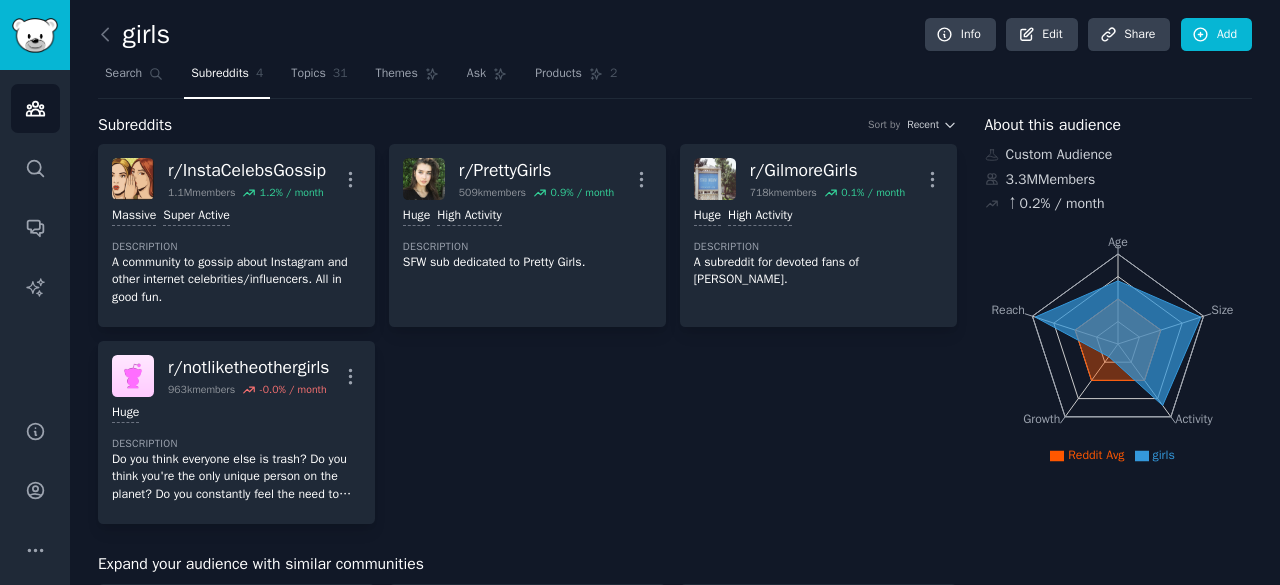 click on "girls Info Edit Share Add" at bounding box center [675, 38] 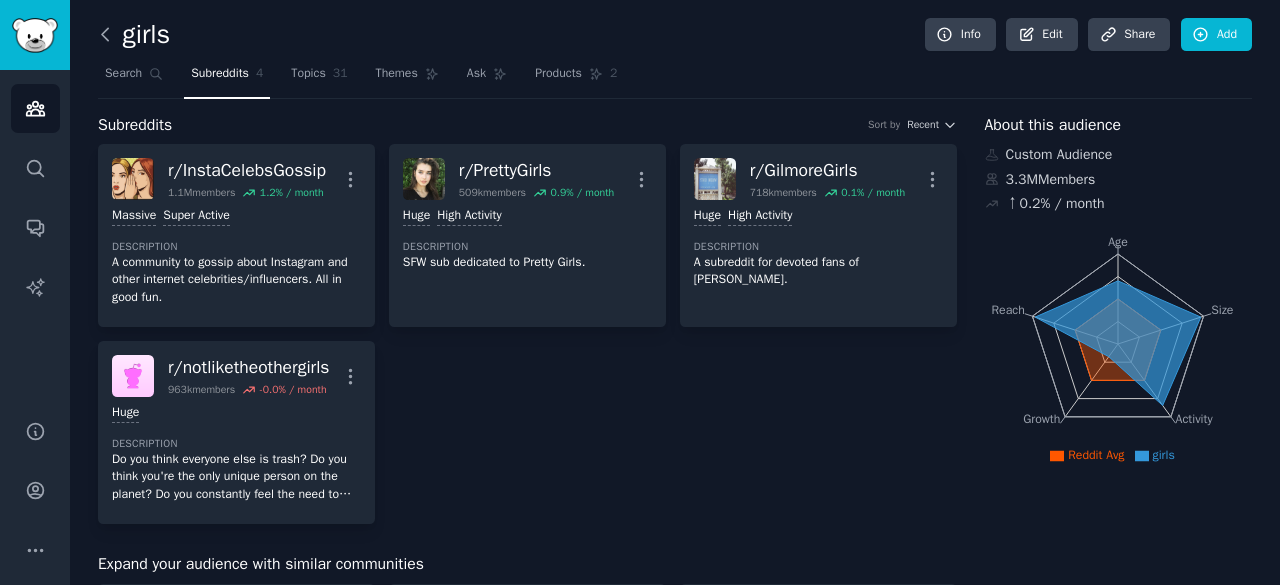 click 